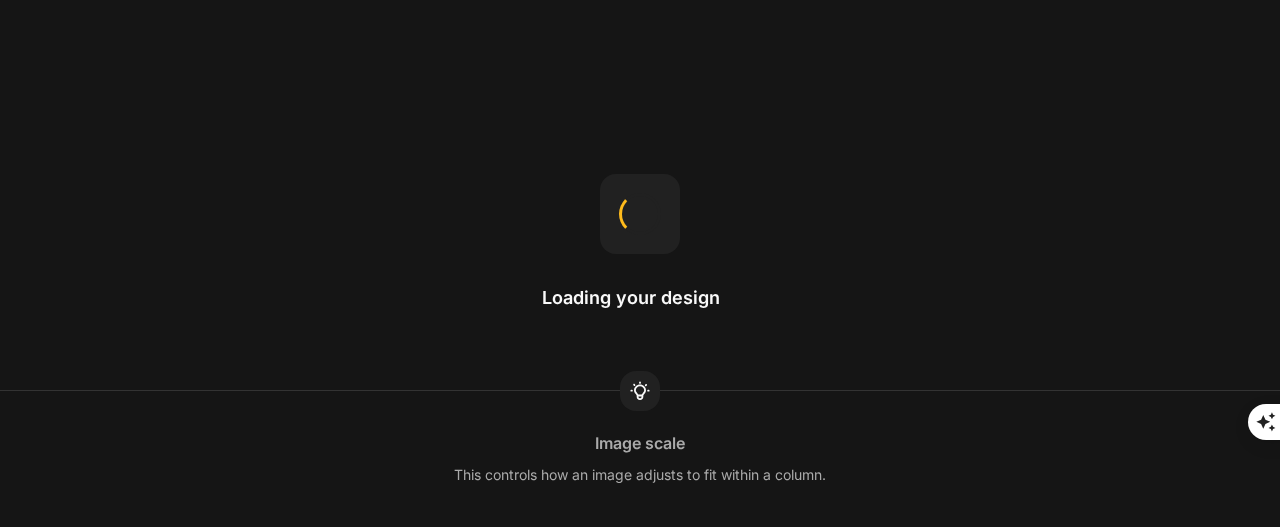 scroll, scrollTop: 0, scrollLeft: 0, axis: both 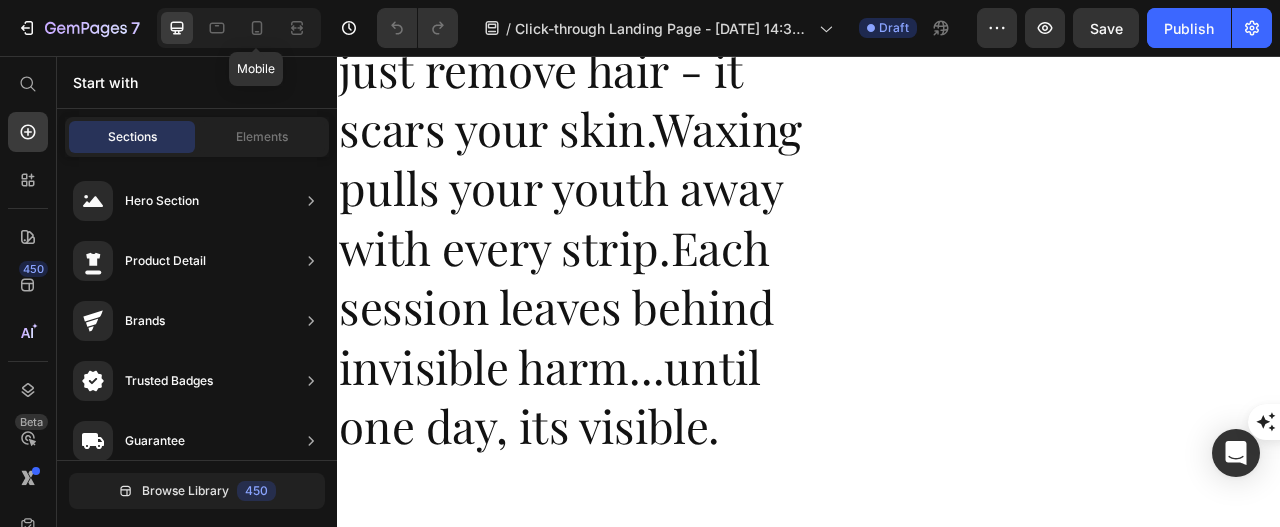 click 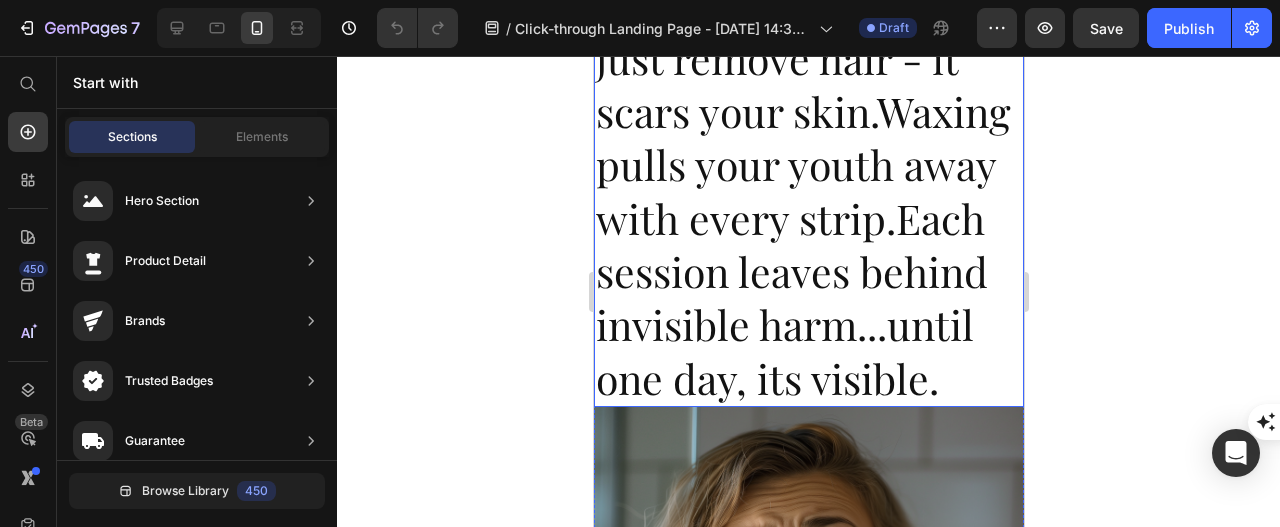 scroll, scrollTop: 1058, scrollLeft: 0, axis: vertical 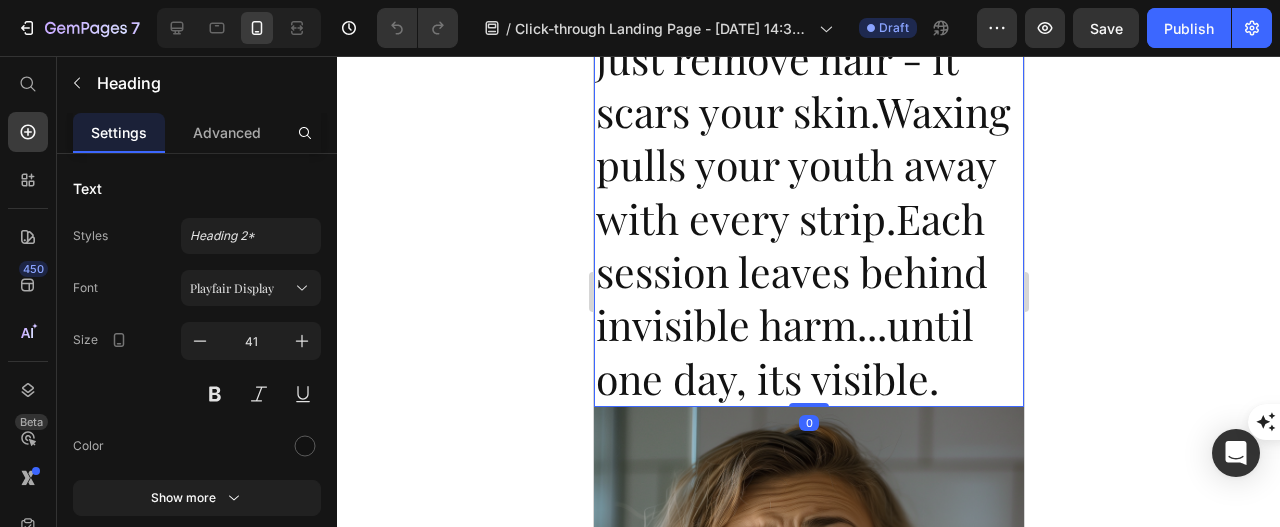 click on "You don't see the damage ... until its too lateShaving doesn't just remove hair - it scars your skin.Waxing pulls your youth away with every strip.Each session leaves behind invisible harm...until one day, its visible." at bounding box center (808, 138) 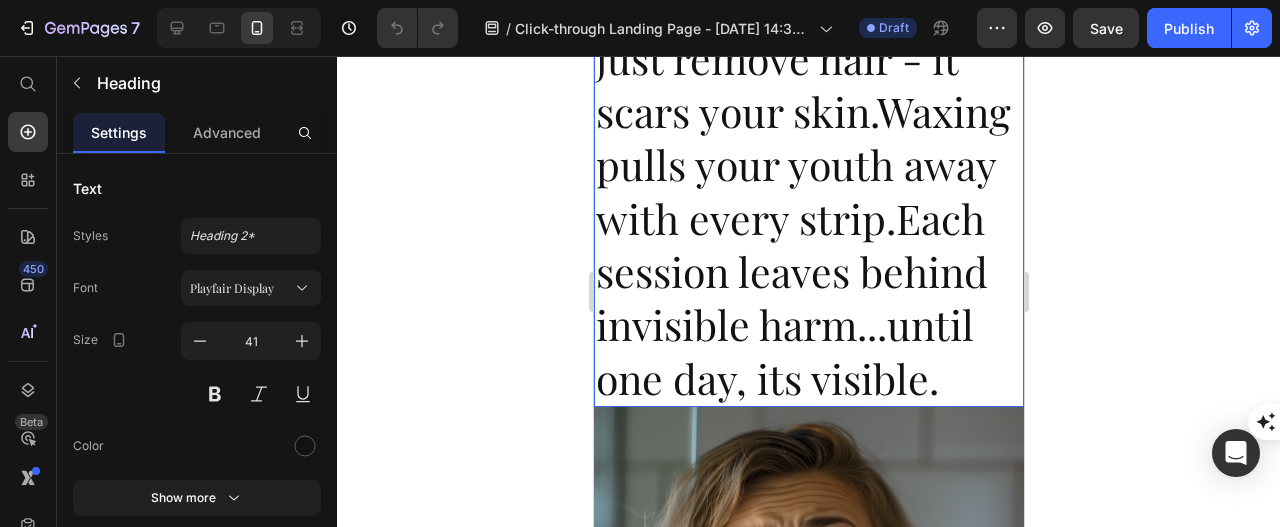 click on "You don't see the damage ... until its too lateShaving doesn't just remove hair - it scars your skin.Waxing pulls your youth away with every strip.Each session leaves behind invisible harm...until one day, its visible." at bounding box center [808, 138] 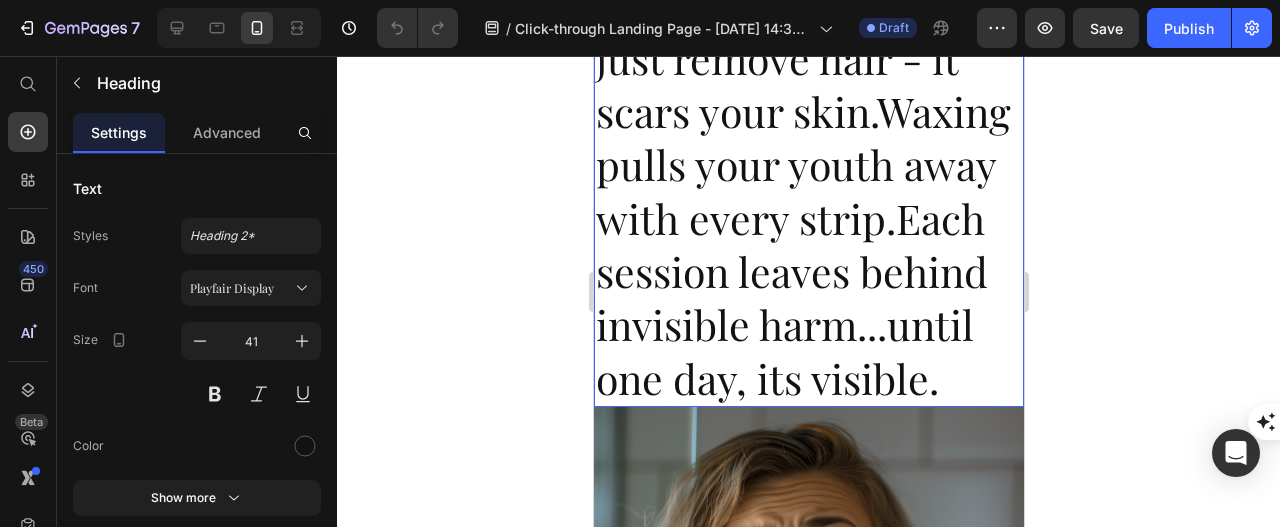 click 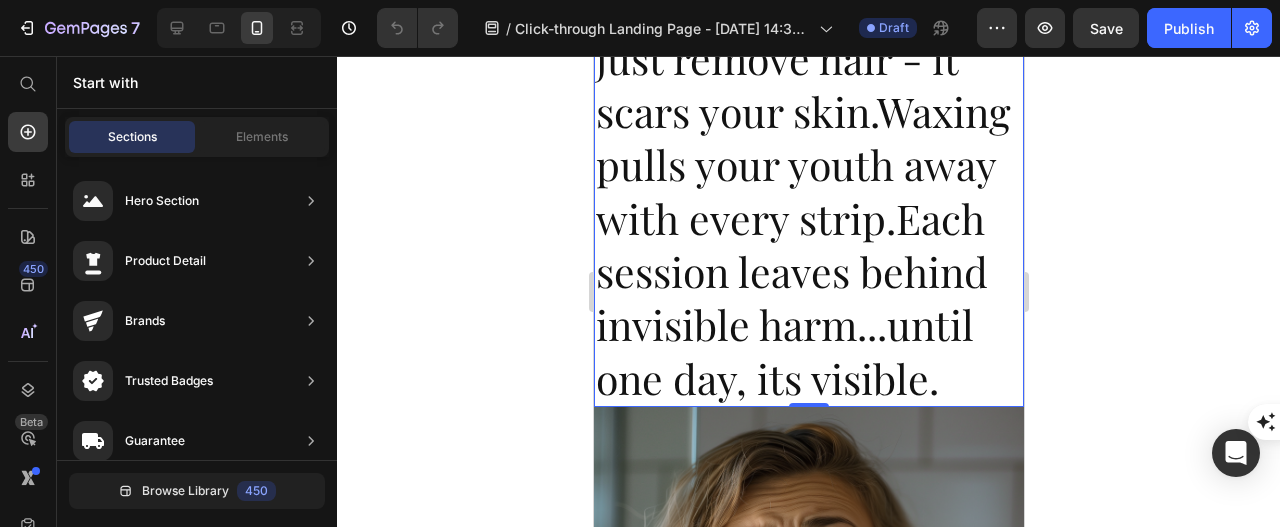 click on "You don't see the damage ... until its too lateShaving doesn't just remove hair - it scars your skin.Waxing pulls your youth away with every strip.Each session leaves behind invisible harm...until one day, its visible." at bounding box center (808, 138) 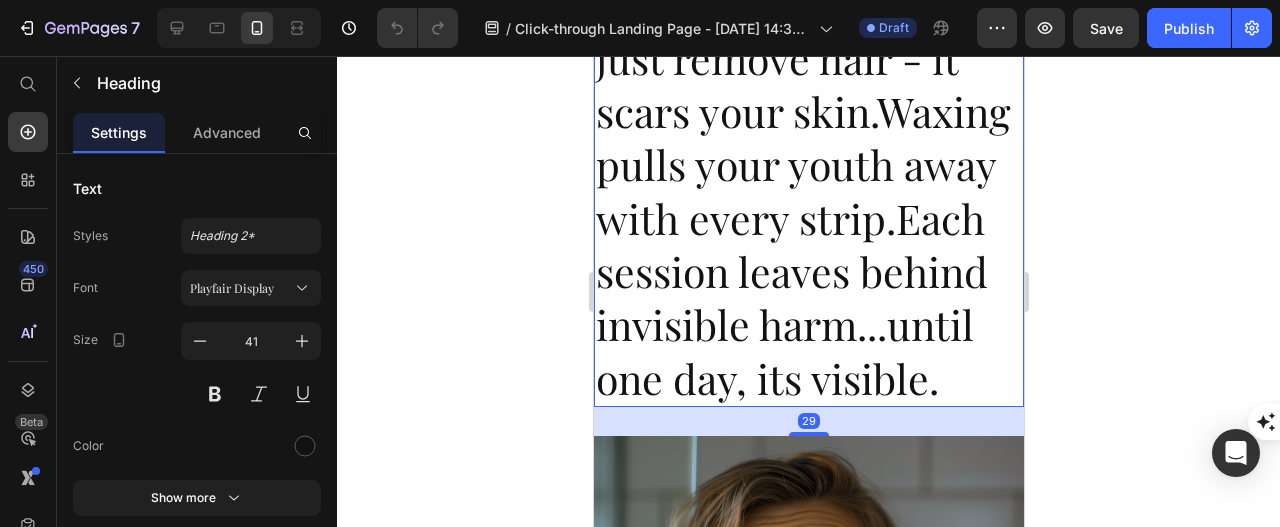 drag, startPoint x: 807, startPoint y: 437, endPoint x: 816, endPoint y: 466, distance: 30.364452 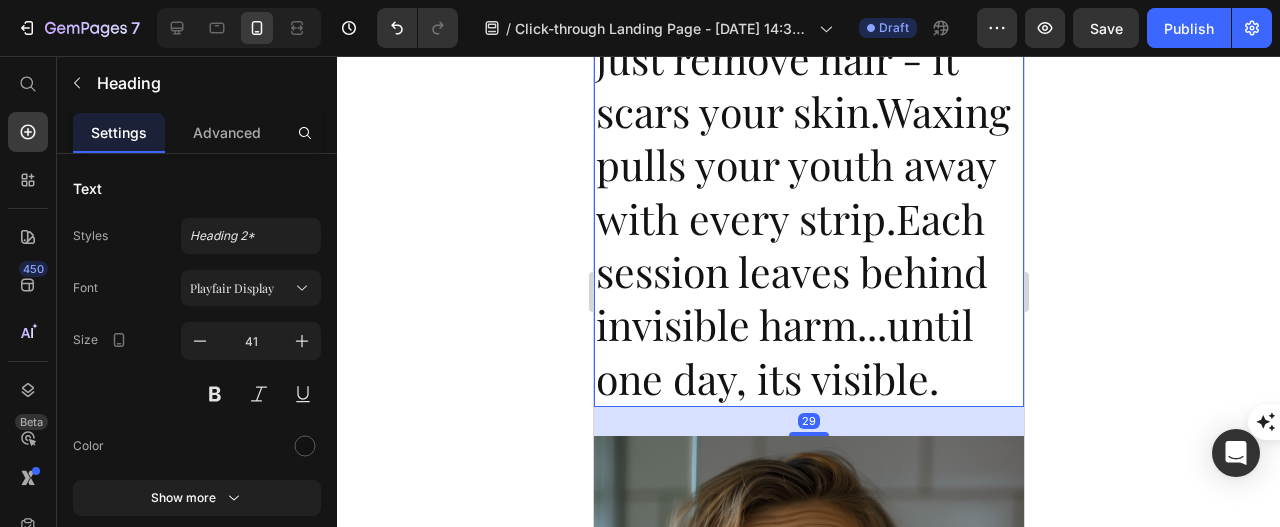 click 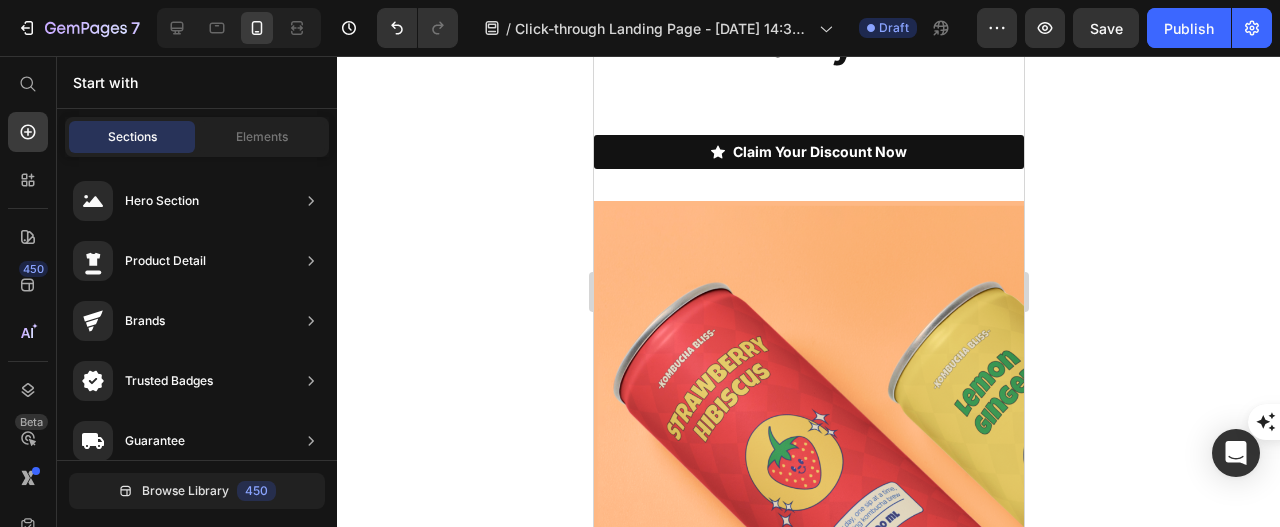 scroll, scrollTop: 8617, scrollLeft: 0, axis: vertical 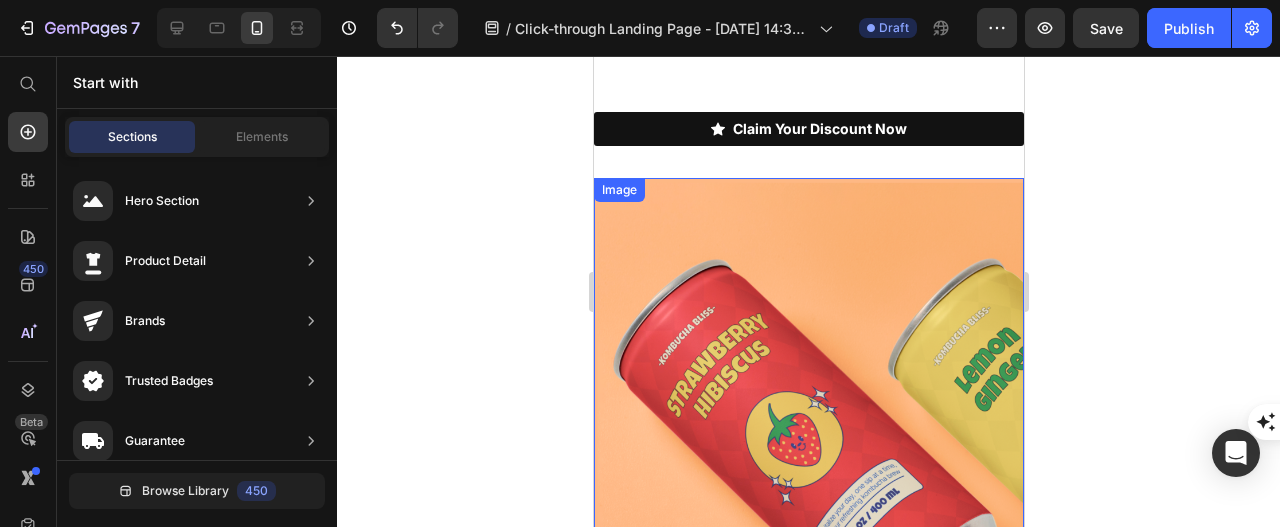 click at bounding box center (808, 436) 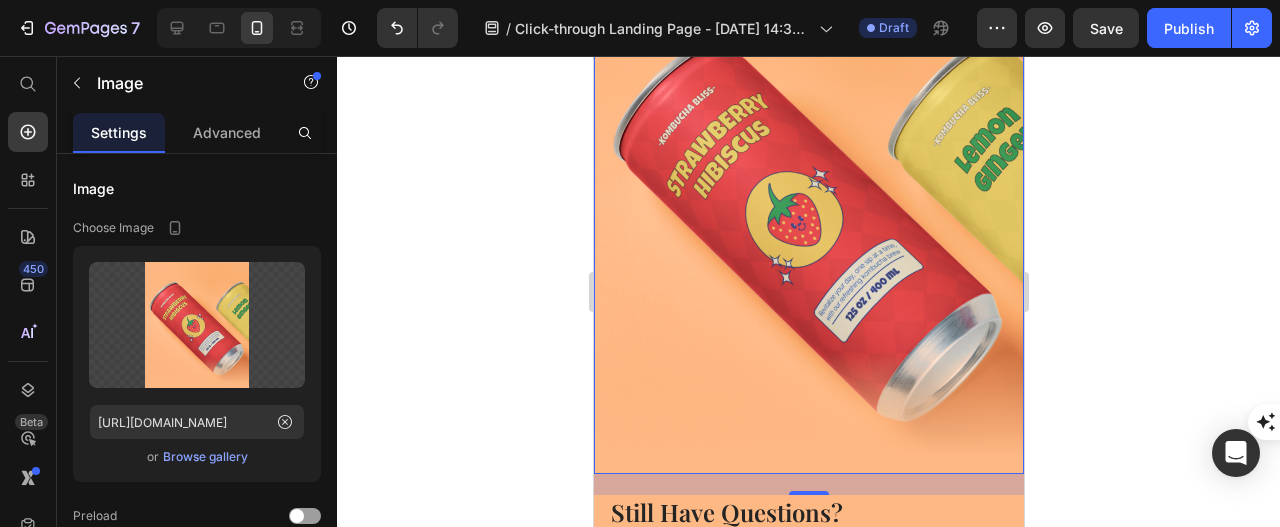 scroll, scrollTop: 8820, scrollLeft: 0, axis: vertical 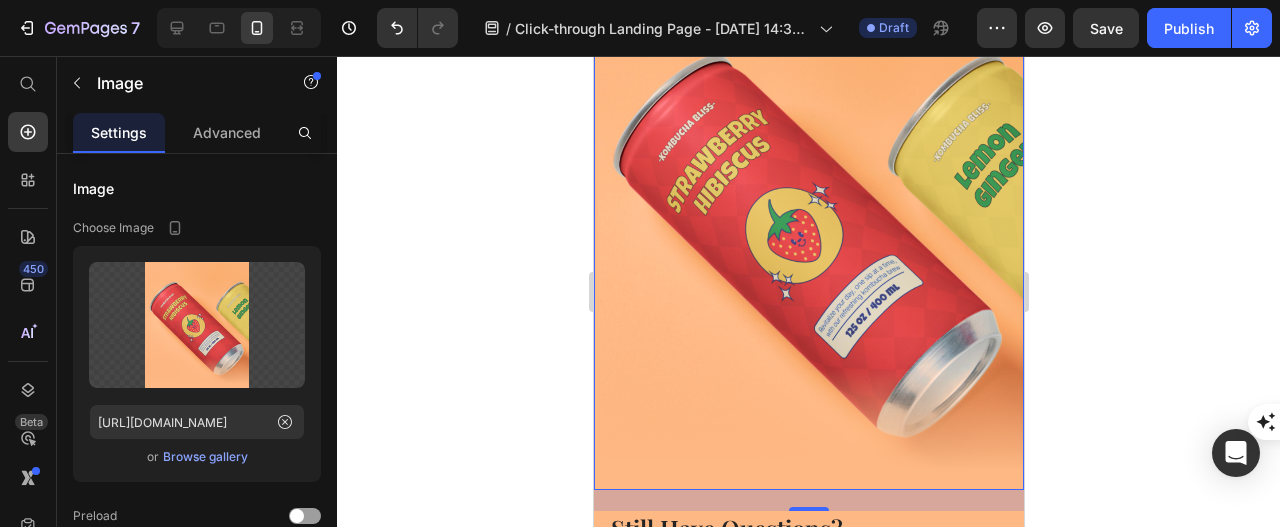 click at bounding box center [808, 232] 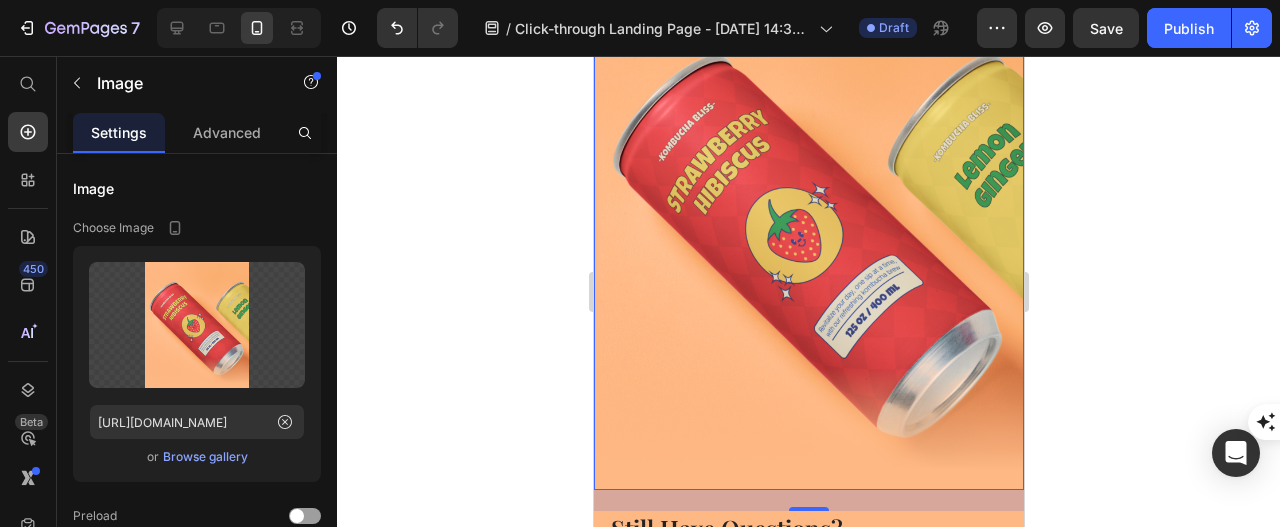 click 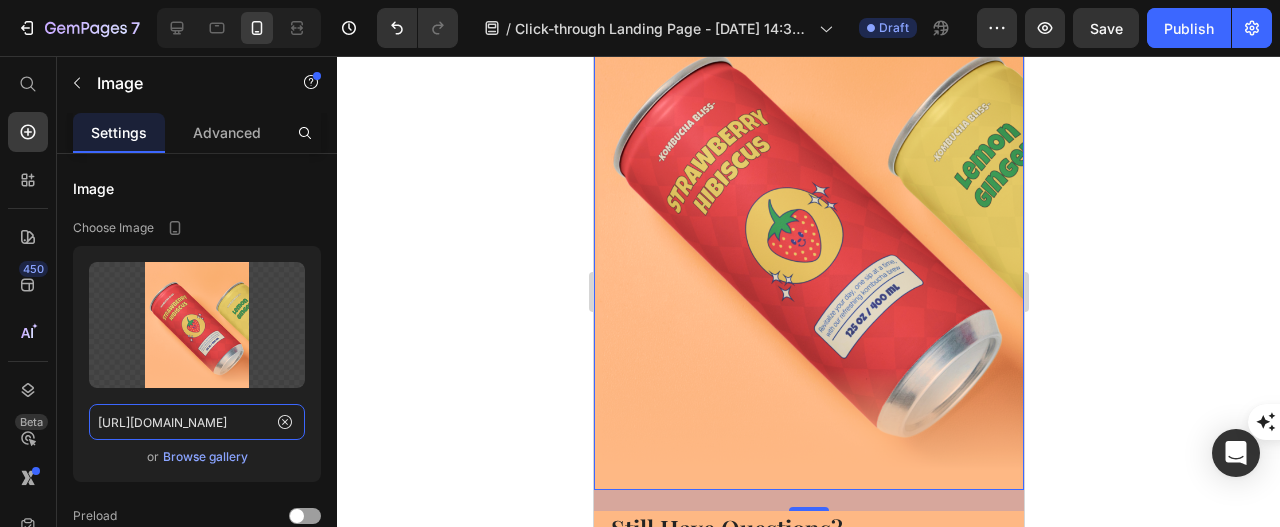 type 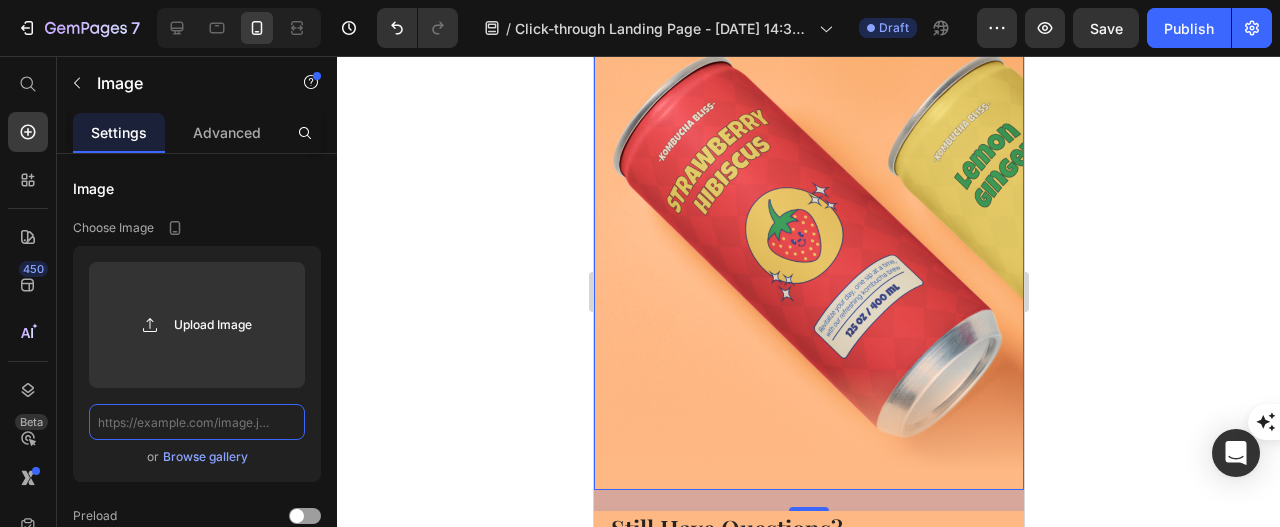 scroll, scrollTop: 0, scrollLeft: 0, axis: both 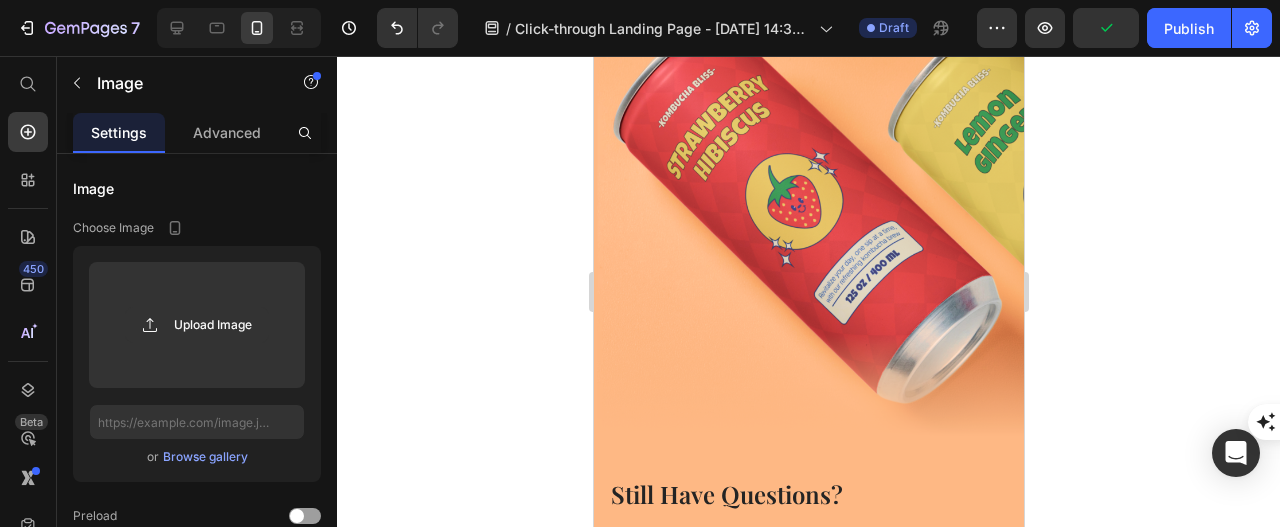 click at bounding box center (808, 198) 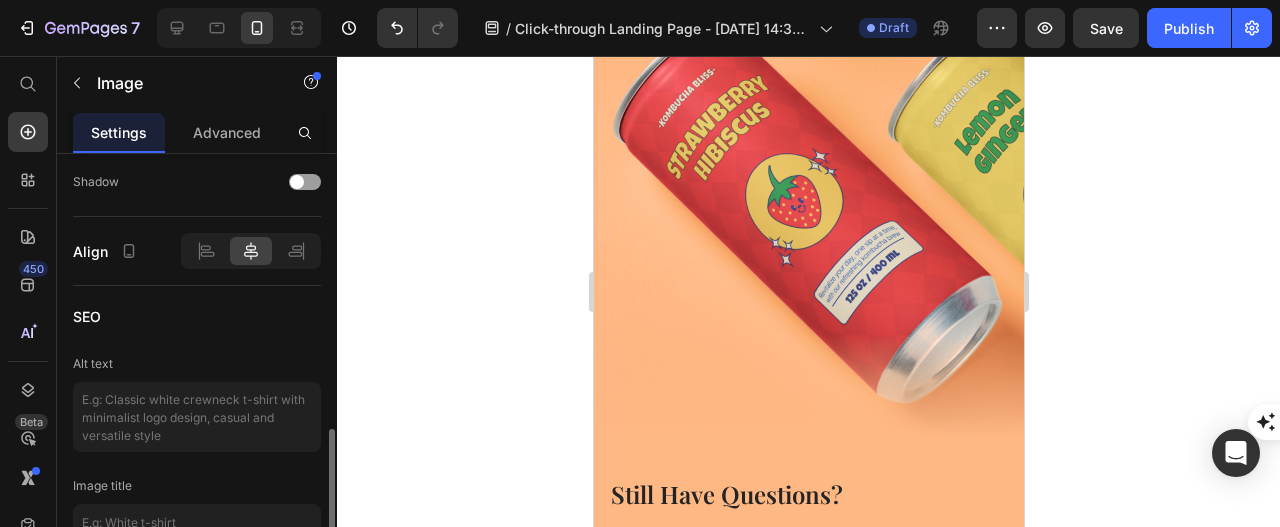 scroll, scrollTop: 1038, scrollLeft: 0, axis: vertical 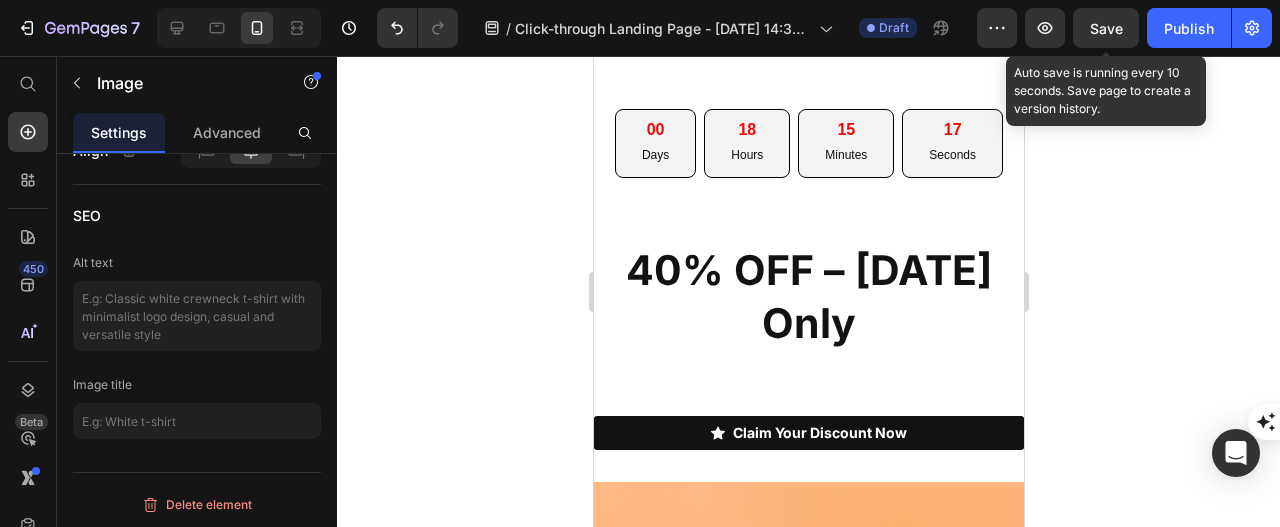 click on "Save" 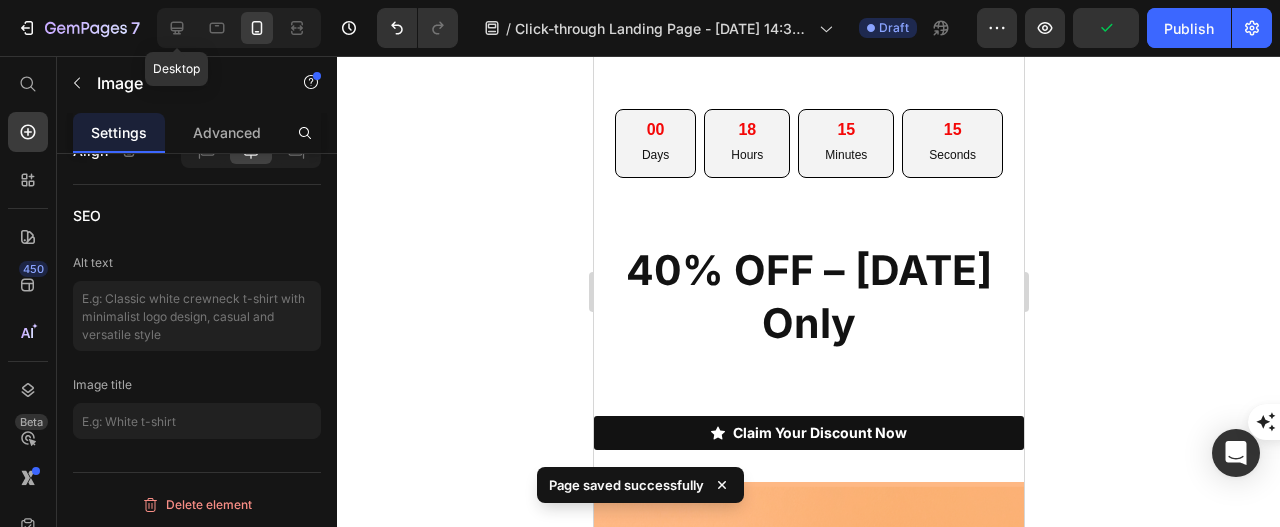 click 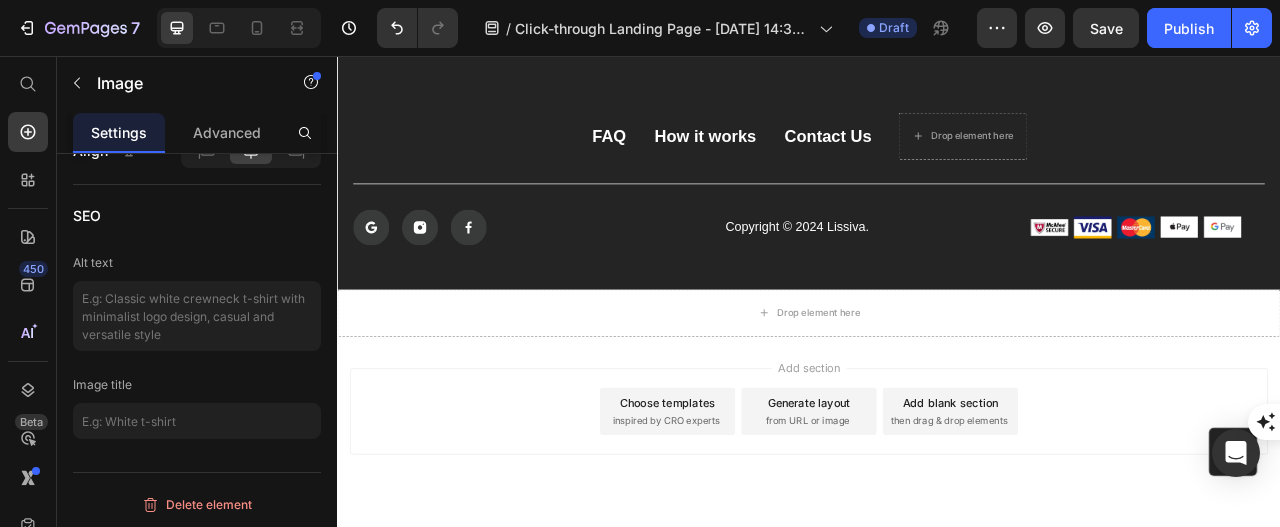 scroll, scrollTop: 12875, scrollLeft: 0, axis: vertical 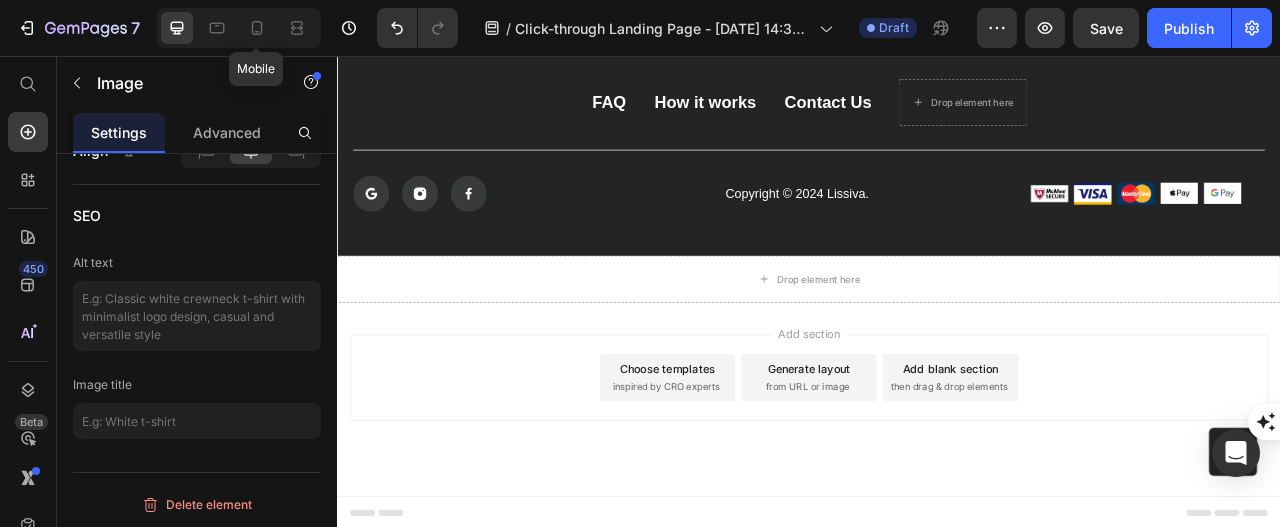click 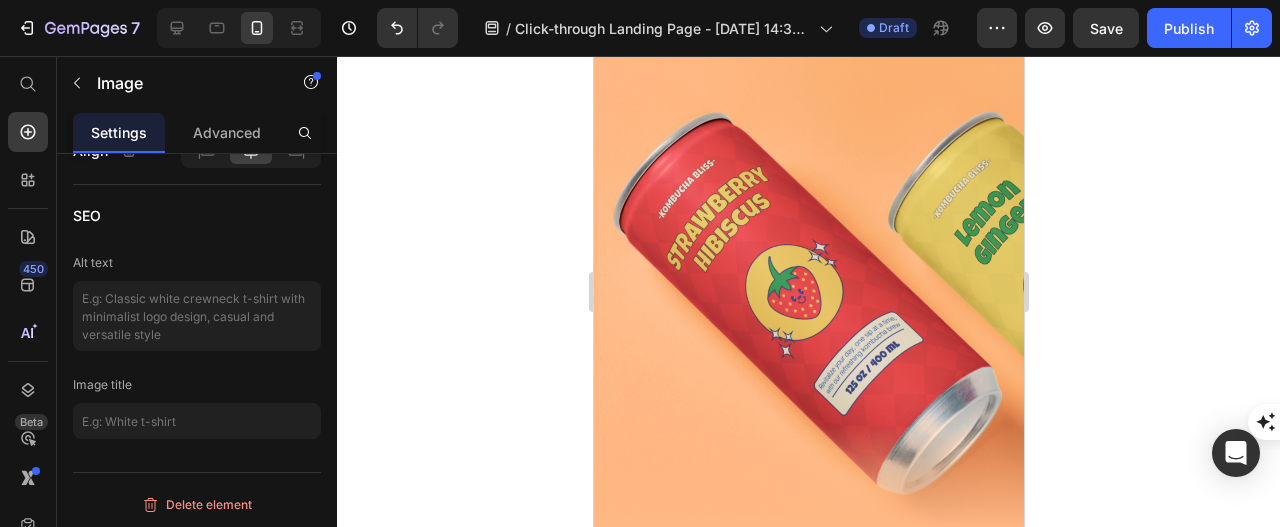 scroll, scrollTop: 9082, scrollLeft: 0, axis: vertical 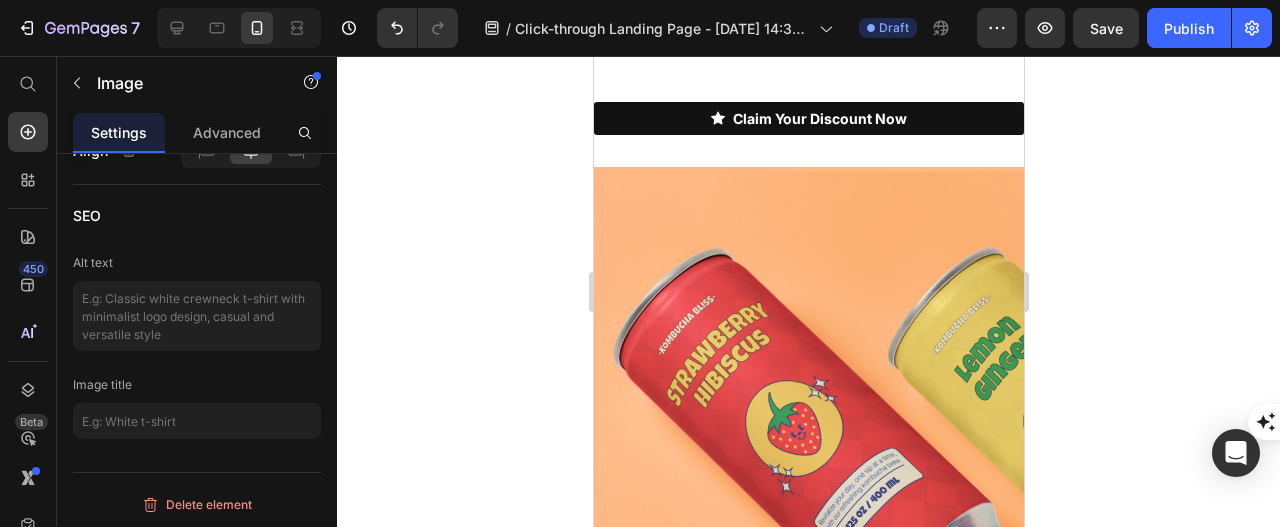 click at bounding box center [808, 425] 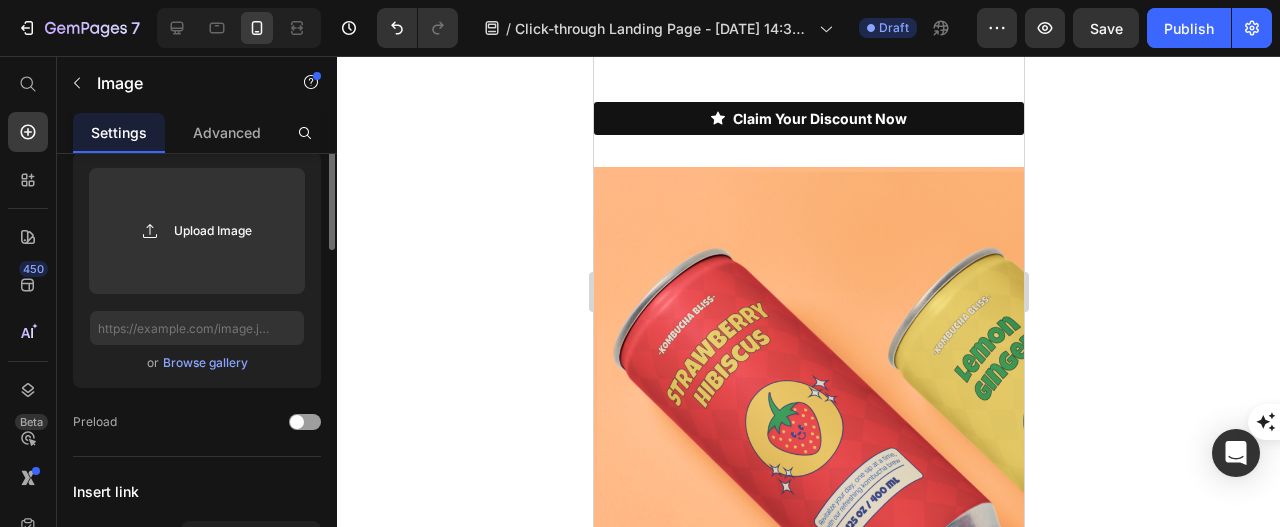 scroll, scrollTop: 0, scrollLeft: 0, axis: both 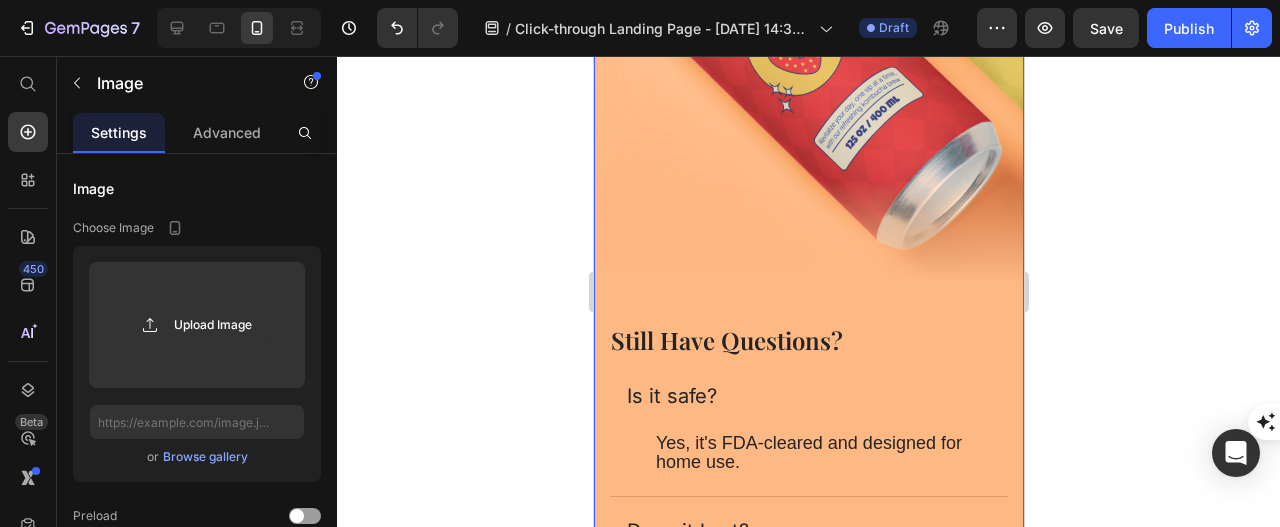 click on "Image Still Have Questions? Heading
Is it safe? Yes, it's FDA-cleared and designed for home use. Text Block
Does it hurt?
How long to see results?
Will it work on dark skin or light hair?
What if I don’t like it? Accordion Row" at bounding box center (808, 305) 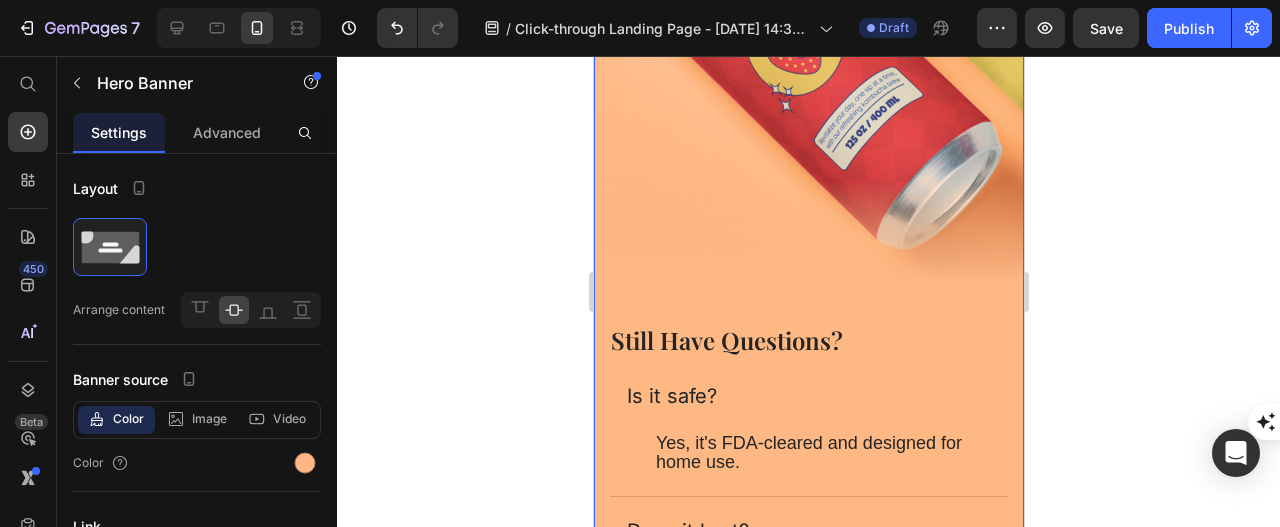 click at bounding box center (305, 463) 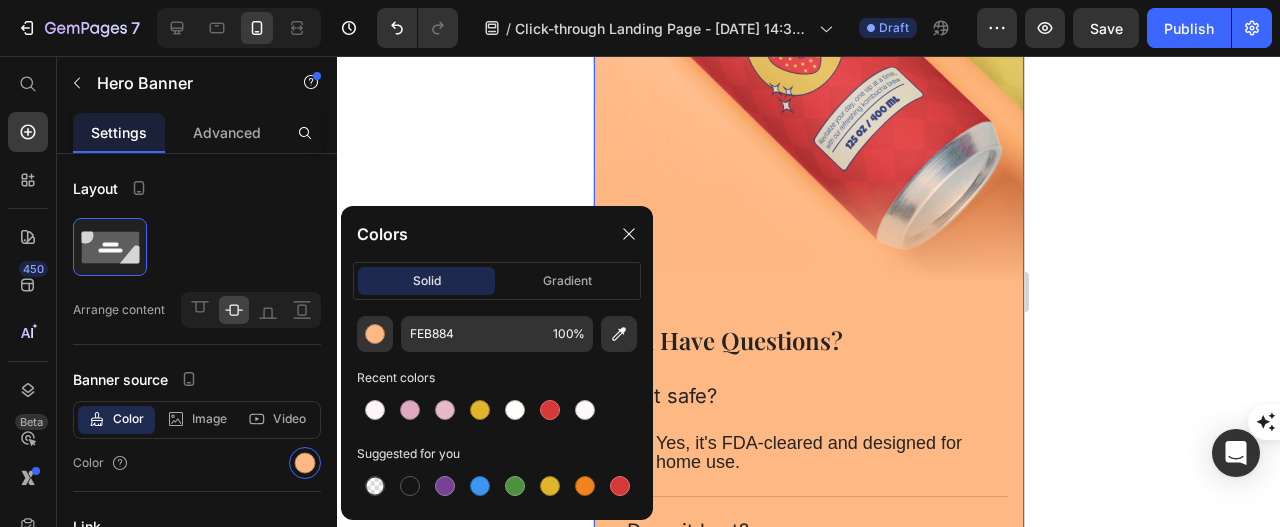 click at bounding box center [375, 410] 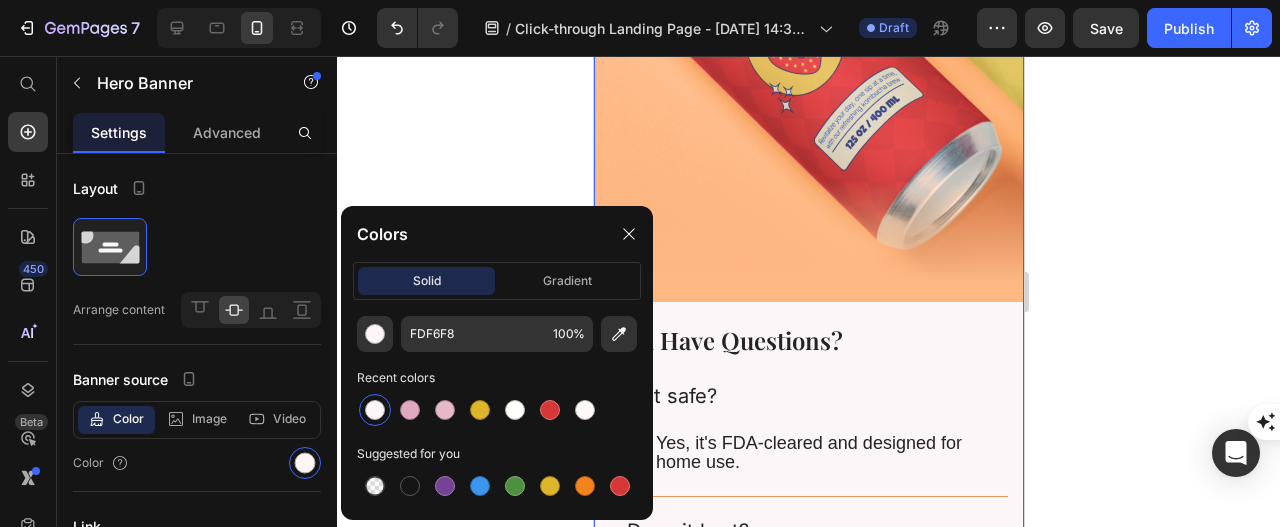 click 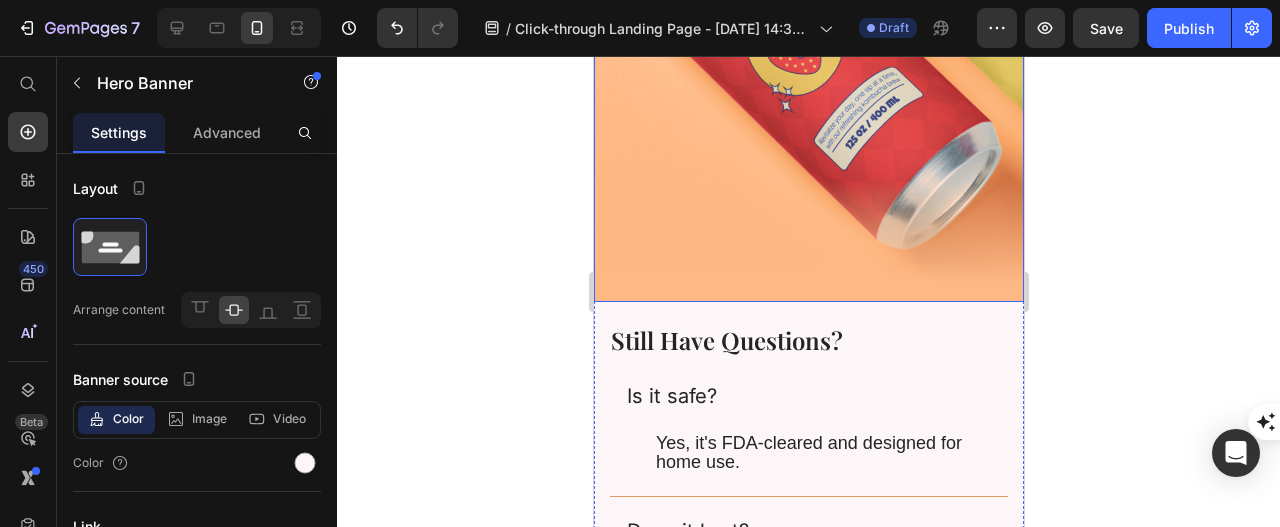 click at bounding box center [808, 44] 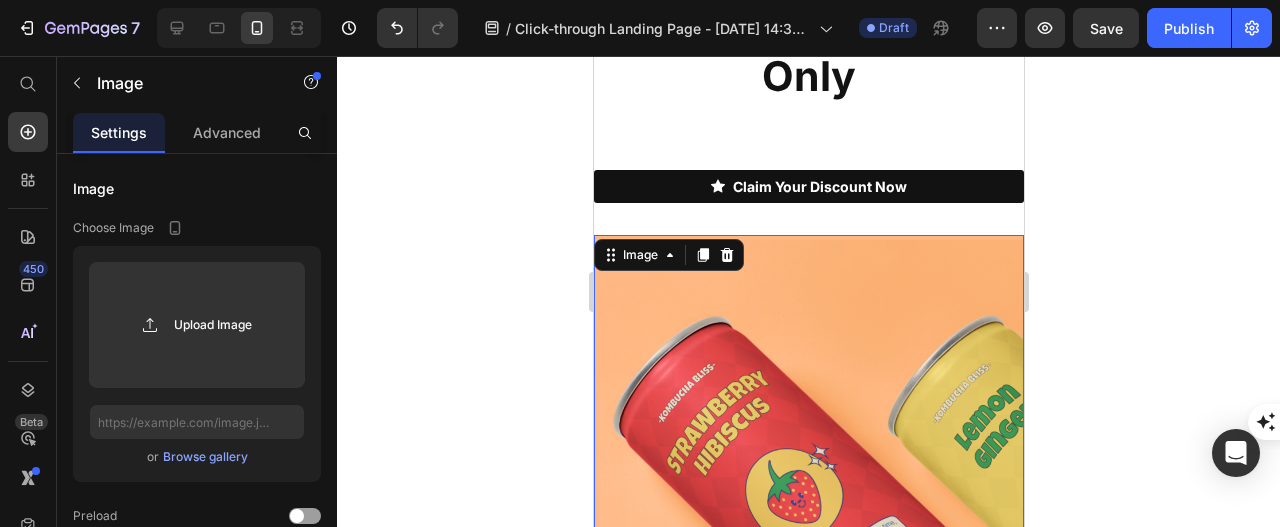 scroll, scrollTop: 8988, scrollLeft: 0, axis: vertical 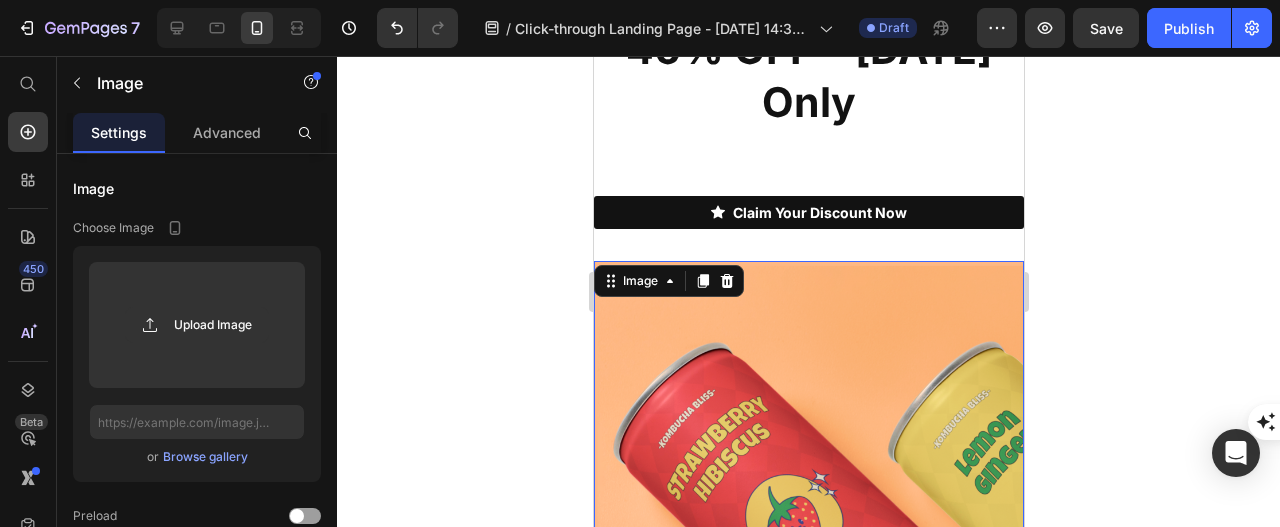 click 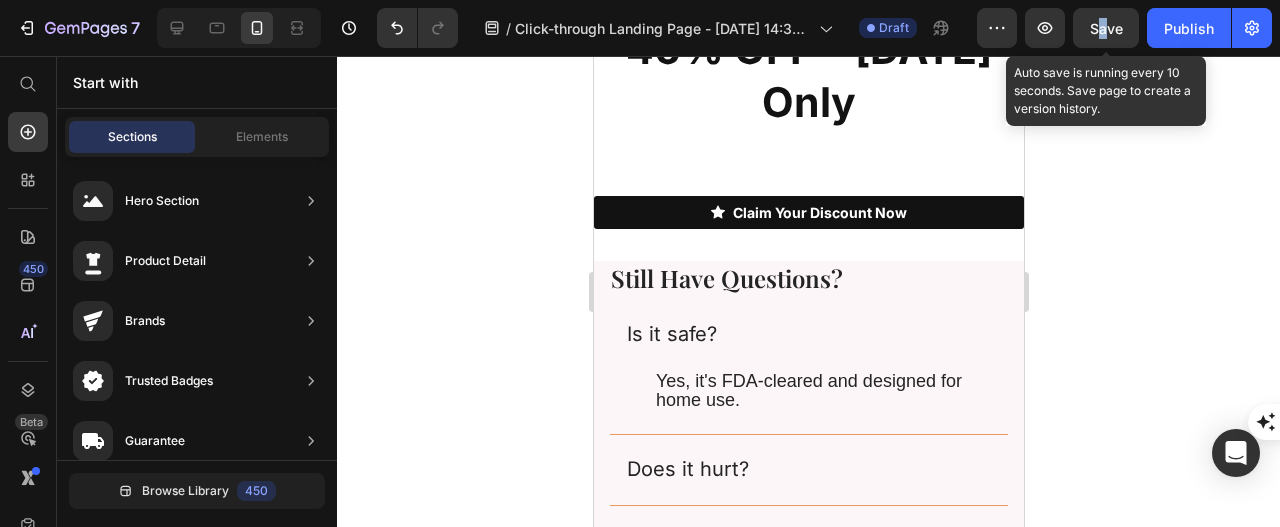 drag, startPoint x: 1091, startPoint y: 55, endPoint x: 1098, endPoint y: 40, distance: 16.552946 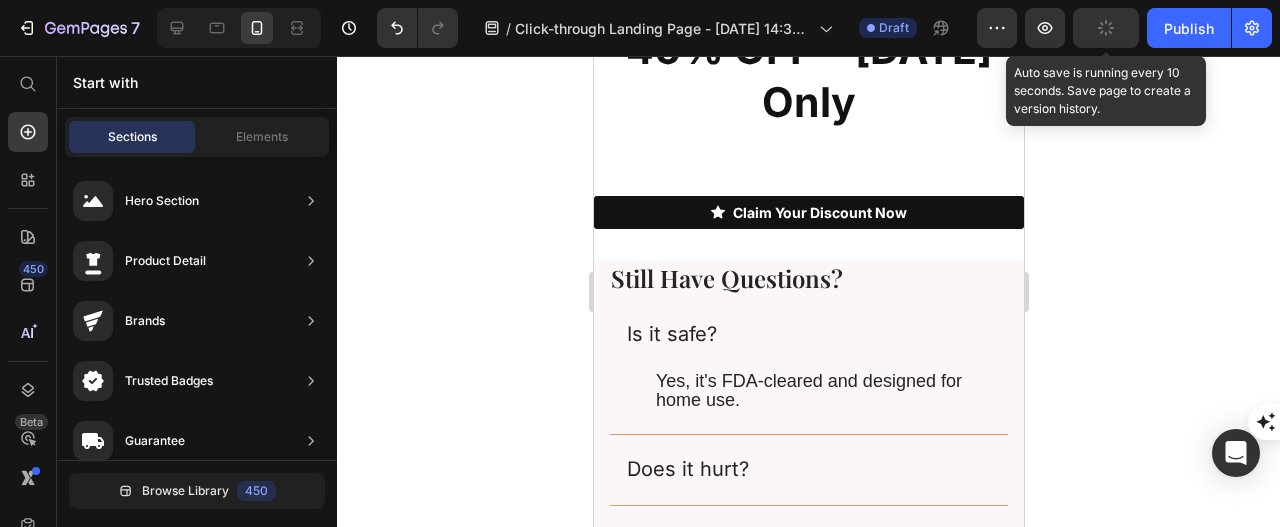 click 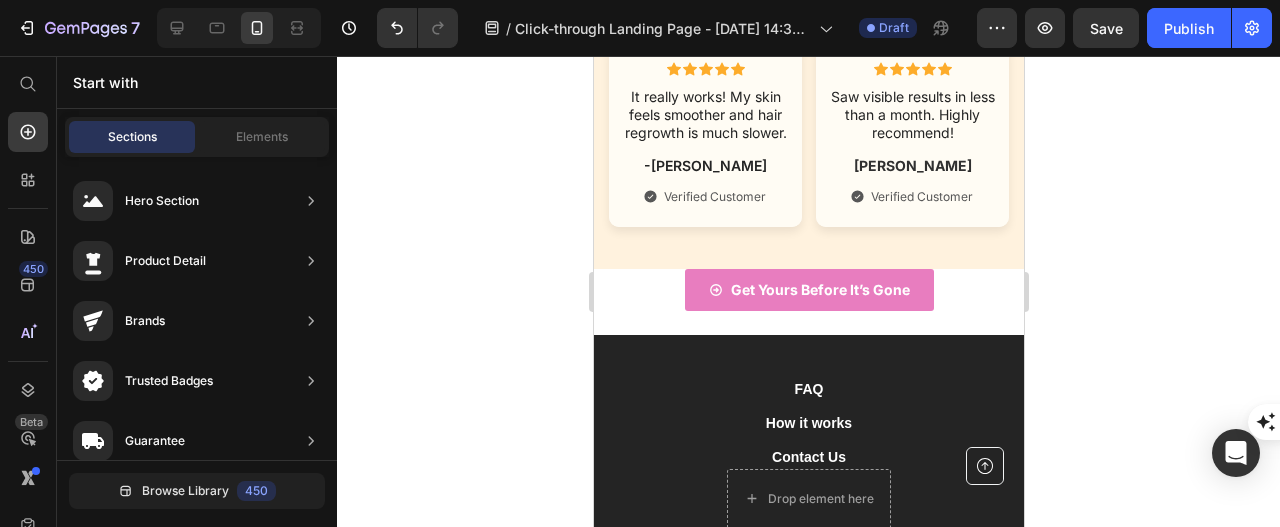 scroll, scrollTop: 12476, scrollLeft: 0, axis: vertical 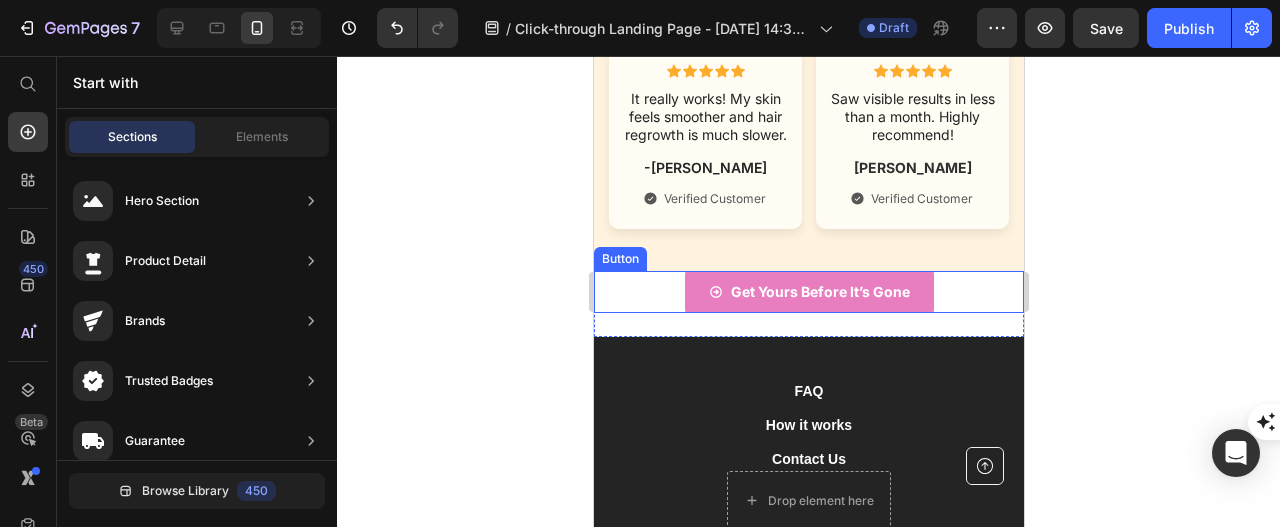 click on "Get Yours Before It’s Gone" at bounding box center (808, 291) 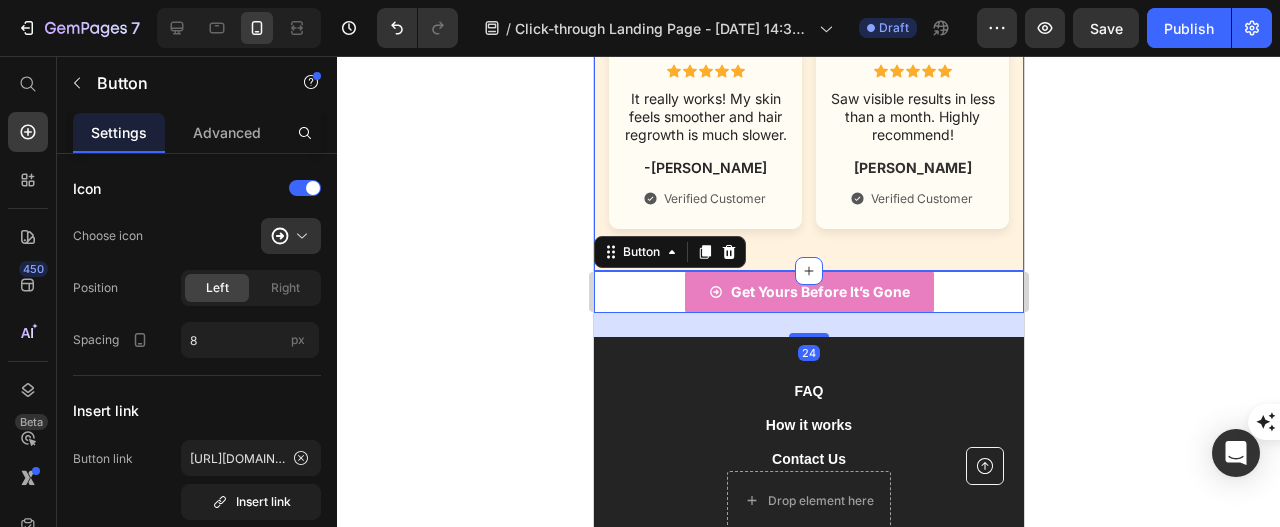 click on "Icon Icon Icon Icon Icon Icon List Saw visible results in less than a month. Highly recommend! Text Block [PERSON_NAME] Text Block
Icon Verified Customer Text Block Row Hero Banner Icon Icon Icon Icon Icon Icon List Absolutely love this product! Results are amazing after just a few uses. Text Block [PERSON_NAME] Text Block
Icon Verified Customer Text Block Row Hero Banner Row Icon Icon Icon Icon Icon Icon List I'm impressed! It's painless and delivers results. Text Block [PERSON_NAME] Text Block
Icon Verified Customer Text Block Row Hero Banner Icon Icon Icon Icon Icon Icon List Absolutely love this product! Results are amazing after just a few uses. Text Block [PERSON_NAME] Text Block
Icon Verified Customer Text Block Row Hero Banner Row Icon Icon Icon Icon Icon Icon List Absolutely love this product! Results are amazing after just a few uses. Text Block -[PERSON_NAME] Text Block
Icon Verified Customer Text Block Row Hero Banner Icon Icon Icon Icon Icon [PERSON_NAME]" at bounding box center [808, -298] 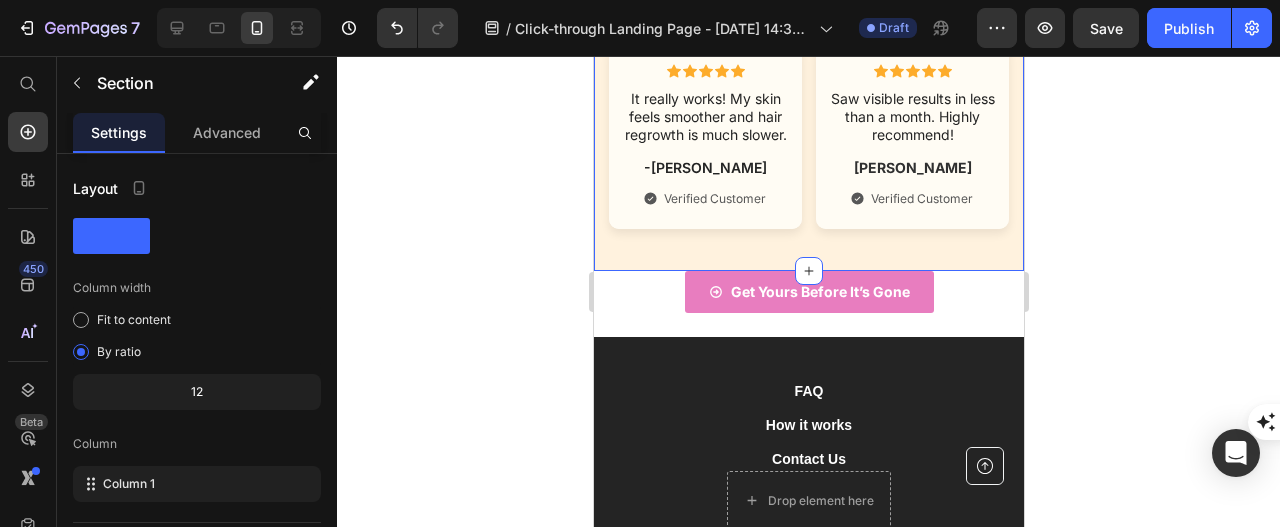 click on "Icon Icon Icon Icon Icon Icon List Saw visible results in less than a month. Highly recommend! Text Block [PERSON_NAME] Text Block
Icon Verified Customer Text Block Row Hero Banner Icon Icon Icon Icon Icon Icon List Absolutely love this product! Results are amazing after just a few uses. Text Block [PERSON_NAME] Text Block
Icon Verified Customer Text Block Row Hero Banner Row Icon Icon Icon Icon Icon Icon List I'm impressed! It's painless and delivers results. Text Block [PERSON_NAME] Text Block
Icon Verified Customer Text Block Row Hero Banner Icon Icon Icon Icon Icon Icon List Absolutely love this product! Results are amazing after just a few uses. Text Block [PERSON_NAME] Text Block
Icon Verified Customer Text Block Row Hero Banner Row Icon Icon Icon Icon Icon Icon List Absolutely love this product! Results are amazing after just a few uses. Text Block -[PERSON_NAME] Text Block
Icon Verified Customer Text Block Row Hero Banner Icon Icon Icon Icon Icon [PERSON_NAME]" at bounding box center [808, -298] 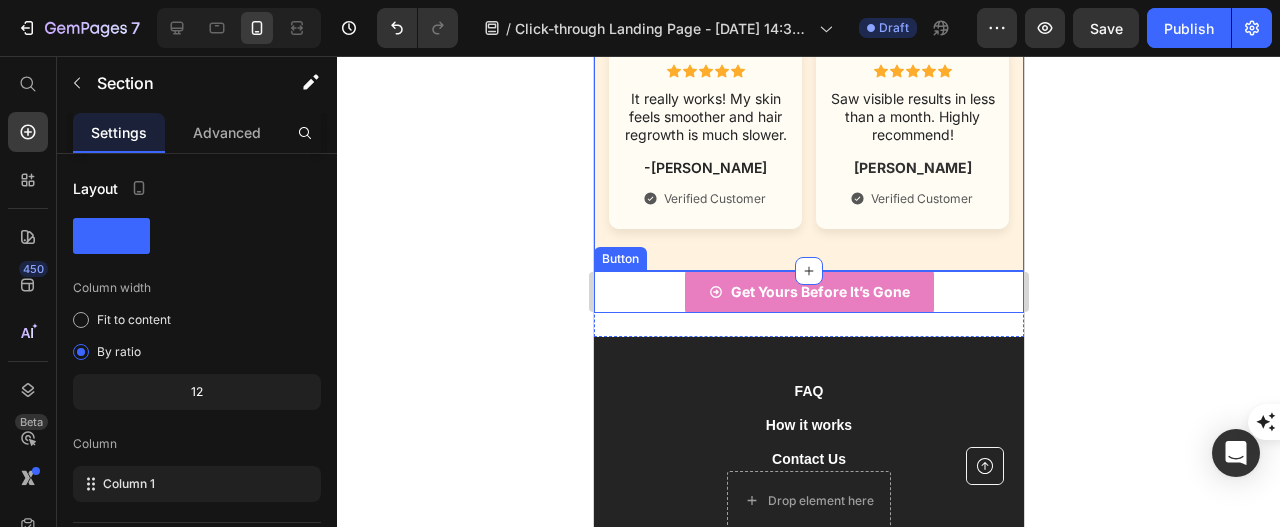click on "Get Yours Before It’s Gone" at bounding box center (819, 291) 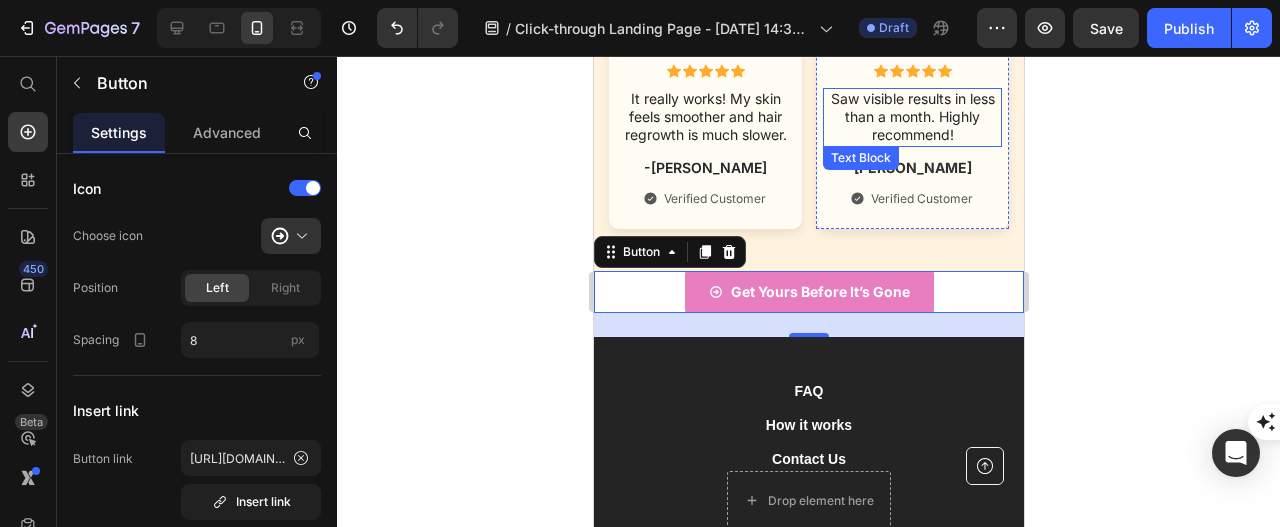 click on "Saw visible results in less than a month. Highly recommend!" at bounding box center (911, 117) 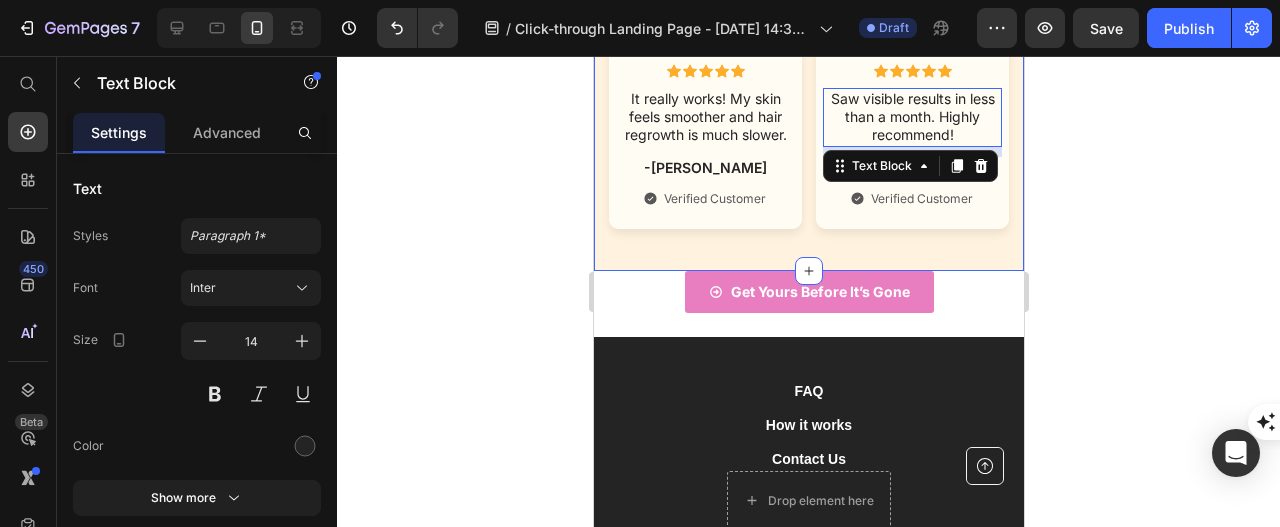 click on "Icon Icon Icon Icon Icon Icon List Saw visible results in less than a month. Highly recommend! Text Block [PERSON_NAME] Text Block
Icon Verified Customer Text Block Row Hero Banner Icon Icon Icon Icon Icon Icon List Absolutely love this product! Results are amazing after just a few uses. Text Block [PERSON_NAME] Text Block
Icon Verified Customer Text Block Row Hero Banner Row Icon Icon Icon Icon Icon Icon List I'm impressed! It's painless and delivers results. Text Block [PERSON_NAME] Text Block
Icon Verified Customer Text Block Row Hero Banner Icon Icon Icon Icon Icon Icon List Absolutely love this product! Results are amazing after just a few uses. Text Block [PERSON_NAME] Text Block
Icon Verified Customer Text Block Row Hero Banner Row Icon Icon Icon Icon Icon Icon List Absolutely love this product! Results are amazing after just a few uses. Text Block -[PERSON_NAME] Text Block
Icon Verified Customer Text Block Row Hero Banner Icon Icon Icon Icon Icon [PERSON_NAME]" at bounding box center [808, -298] 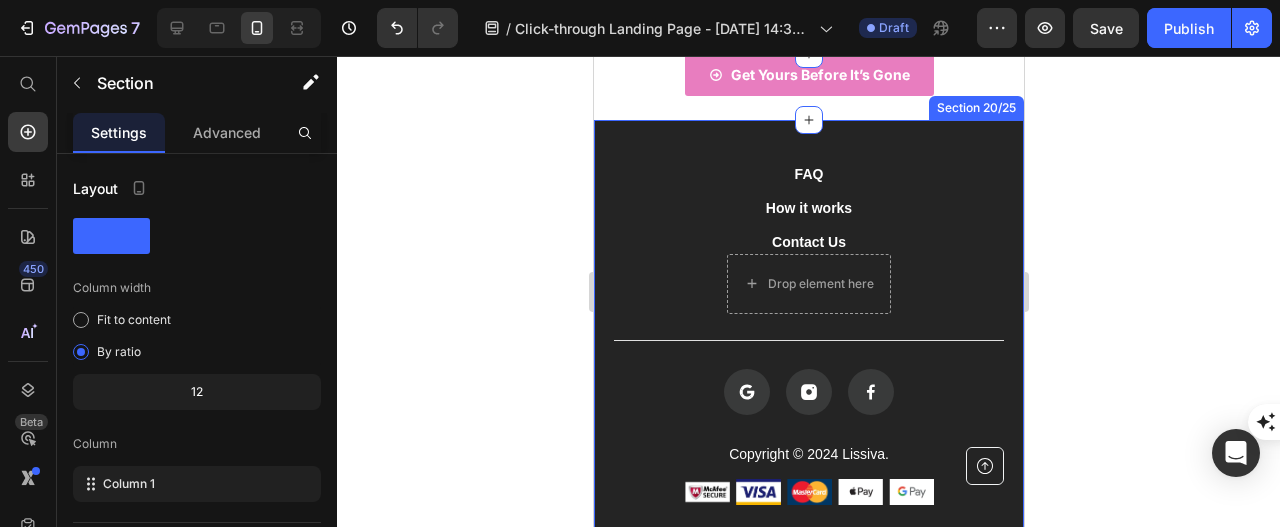 scroll, scrollTop: 12692, scrollLeft: 0, axis: vertical 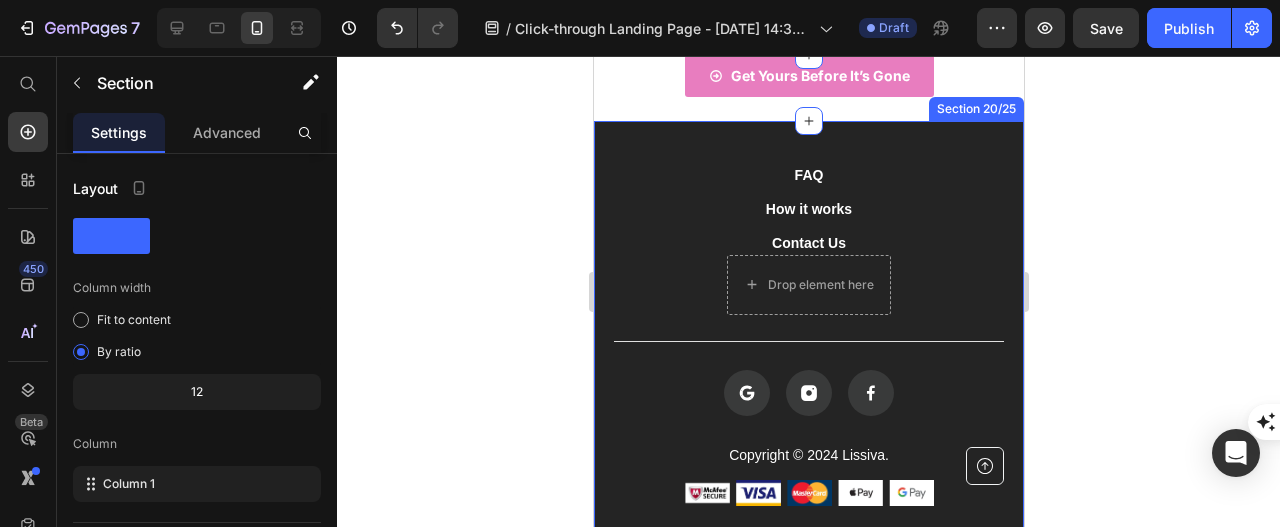 click on "FAQ Button How it works Button Contact Us Button
Drop element here Row
Icon
Icon
Icon Icon List Copyright © 2024 Lissiva.  Text Block Image Image Image Image Image Row Row
Button Row Section 20/25" at bounding box center (808, 334) 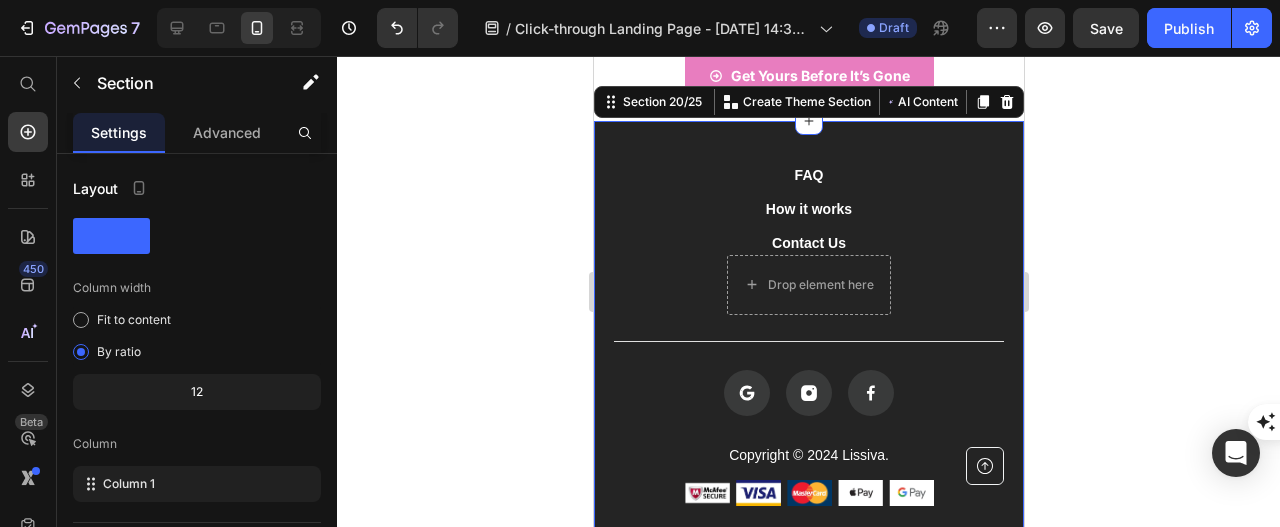 click 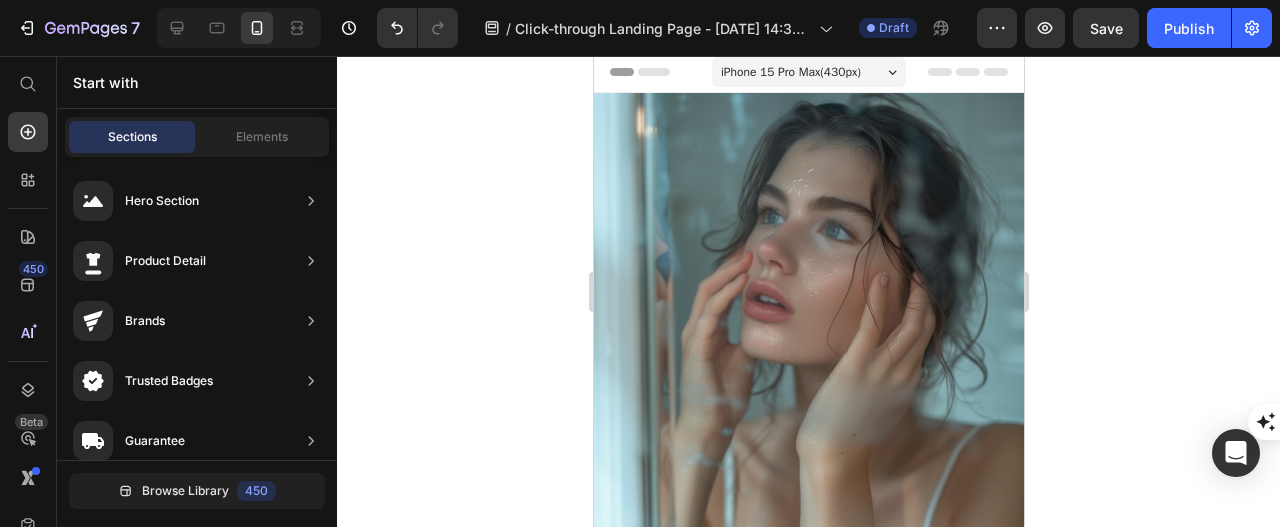 scroll, scrollTop: 0, scrollLeft: 0, axis: both 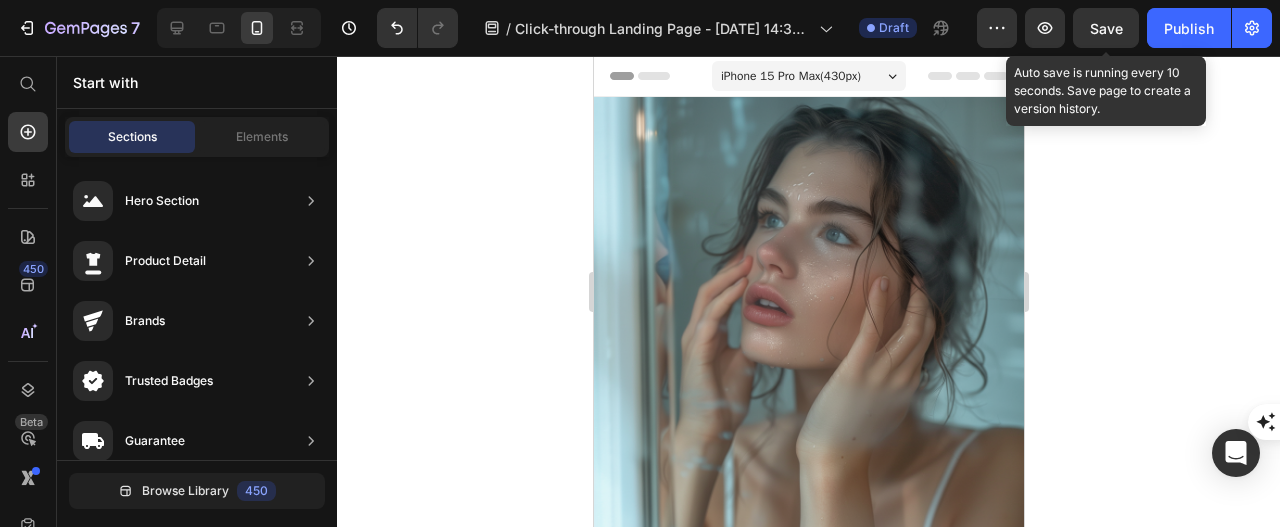 click on "Save" at bounding box center [1106, 28] 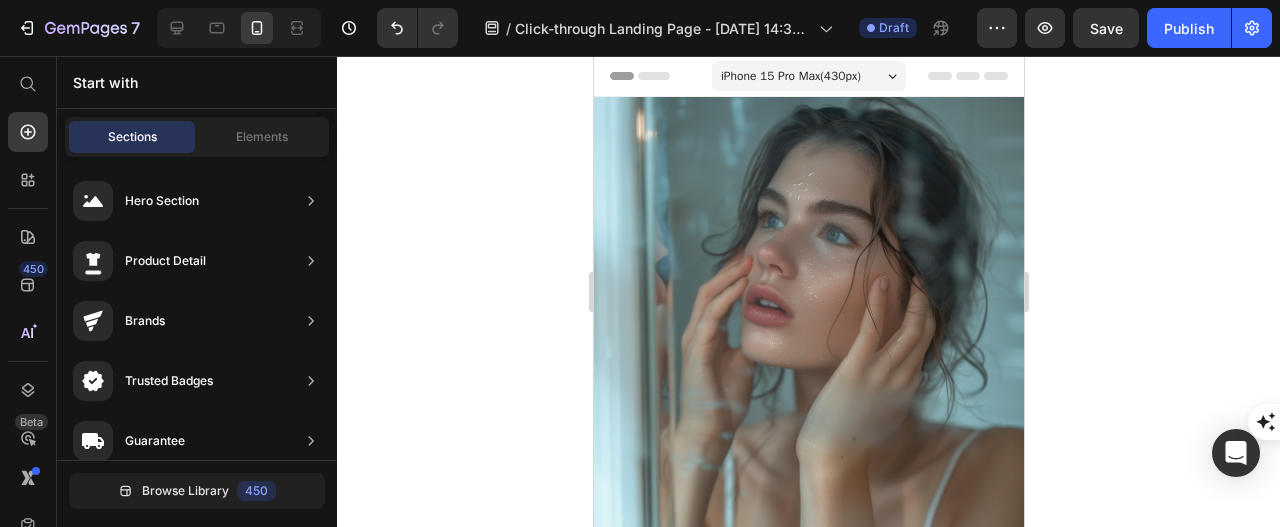 click 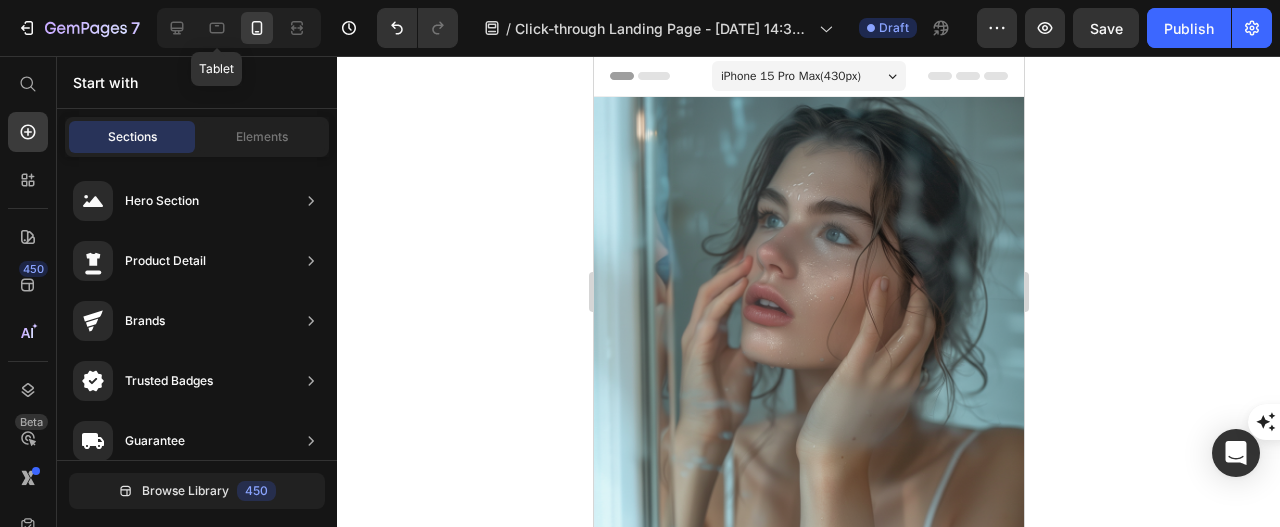 click 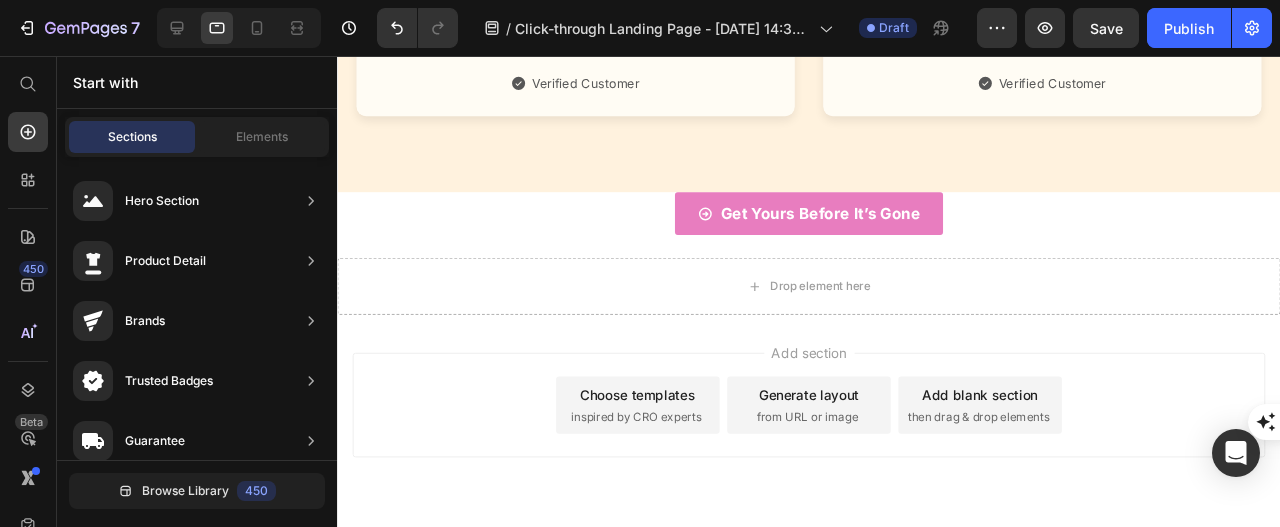 scroll, scrollTop: 11002, scrollLeft: 0, axis: vertical 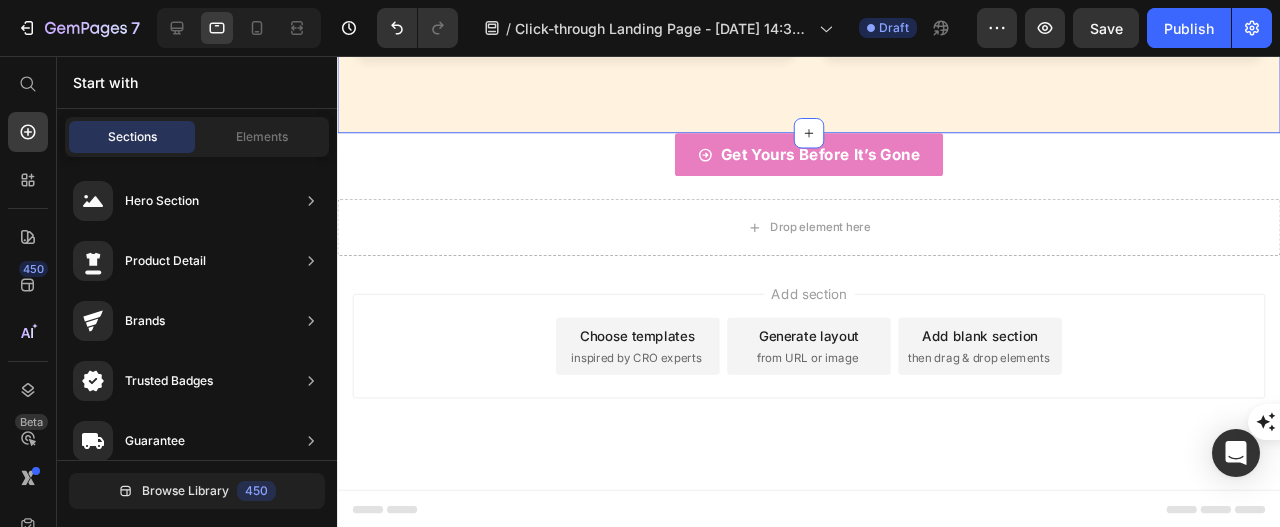 click on "Icon Icon Icon Icon Icon Icon List Saw visible results in less than a month. Highly recommend! Text Block [PERSON_NAME] Text Block
Icon Verified Customer Text Block Row Hero Banner Icon Icon Icon Icon Icon Icon List Absolutely love this product! Results are amazing after just a few uses. Text Block [PERSON_NAME] Text Block
Icon Verified Customer Text Block Row Hero Banner Row Icon Icon Icon Icon Icon Icon List I'm impressed! It's painless and delivers results. Text Block [PERSON_NAME] Text Block
Icon Verified Customer Text Block Row Hero Banner Icon Icon Icon Icon Icon Icon List Absolutely love this product! Results are amazing after just a few uses. Text Block [PERSON_NAME] Text Block
Icon Verified Customer Text Block Row Hero Banner Row Icon Icon Icon Icon Icon Icon List Absolutely love this product! Results are amazing after just a few uses. Text Block -[PERSON_NAME] Text Block
Icon Verified Customer Text Block Row Hero Banner Icon Icon Icon Icon Icon [PERSON_NAME]" at bounding box center [833, -465] 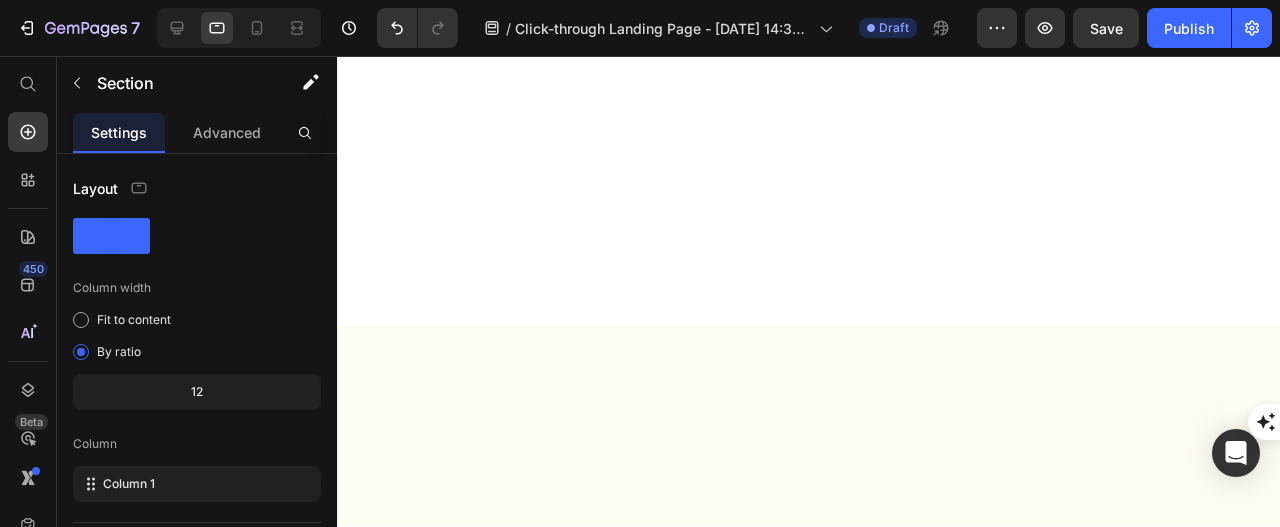 scroll, scrollTop: 2946, scrollLeft: 0, axis: vertical 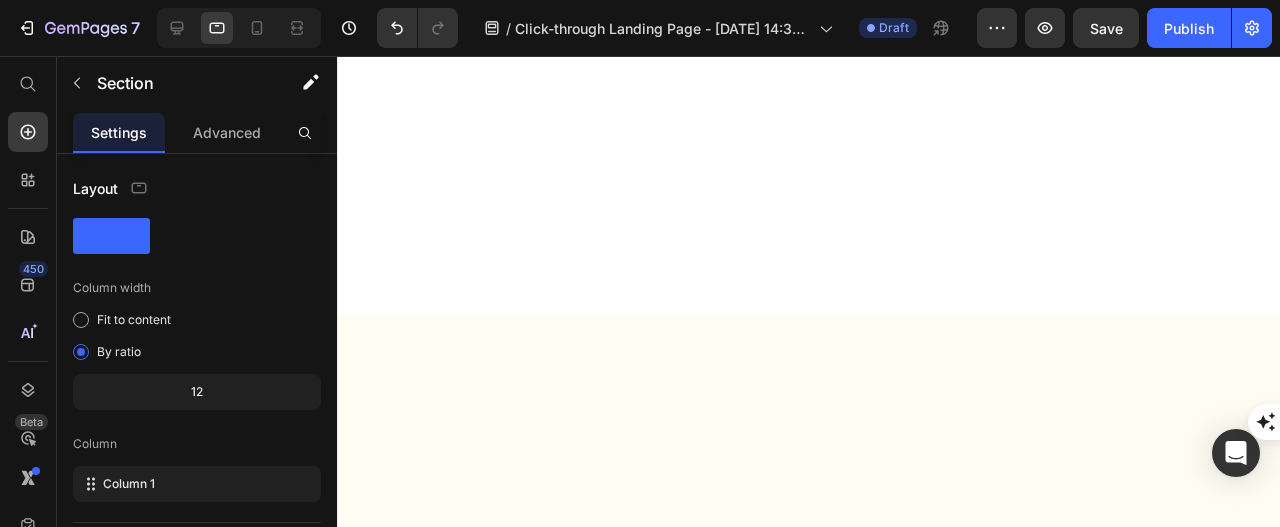 click at bounding box center (833, -137) 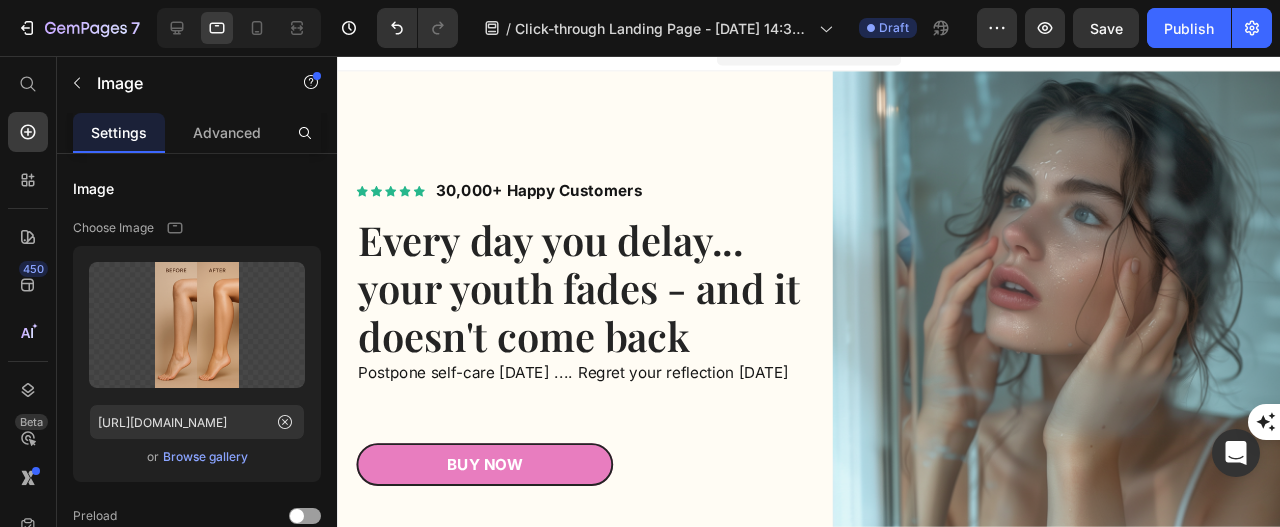 scroll, scrollTop: 0, scrollLeft: 0, axis: both 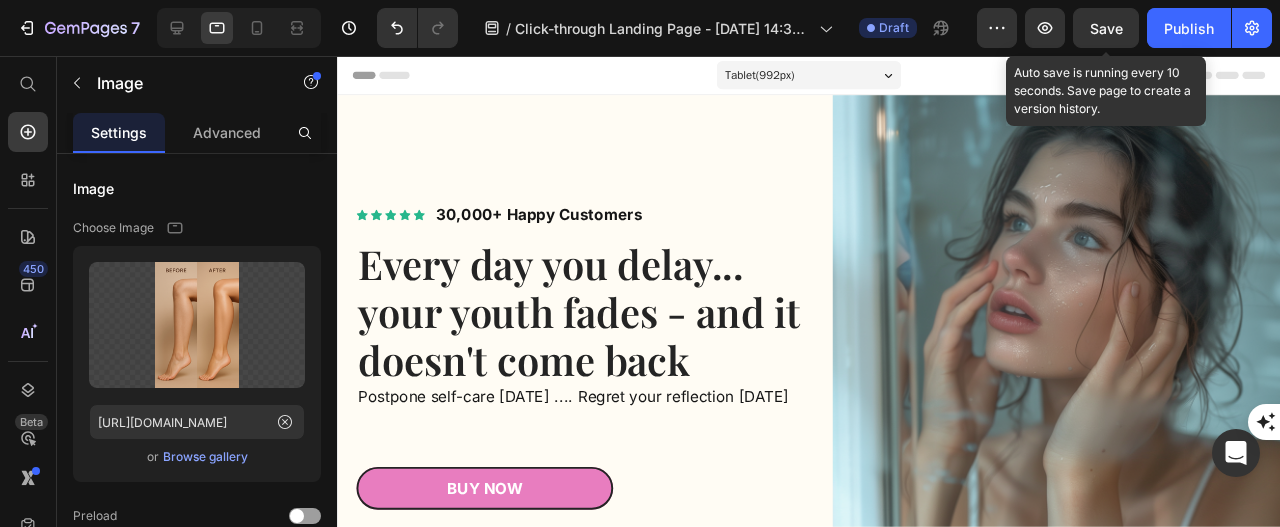 click on "Save" at bounding box center [1106, 28] 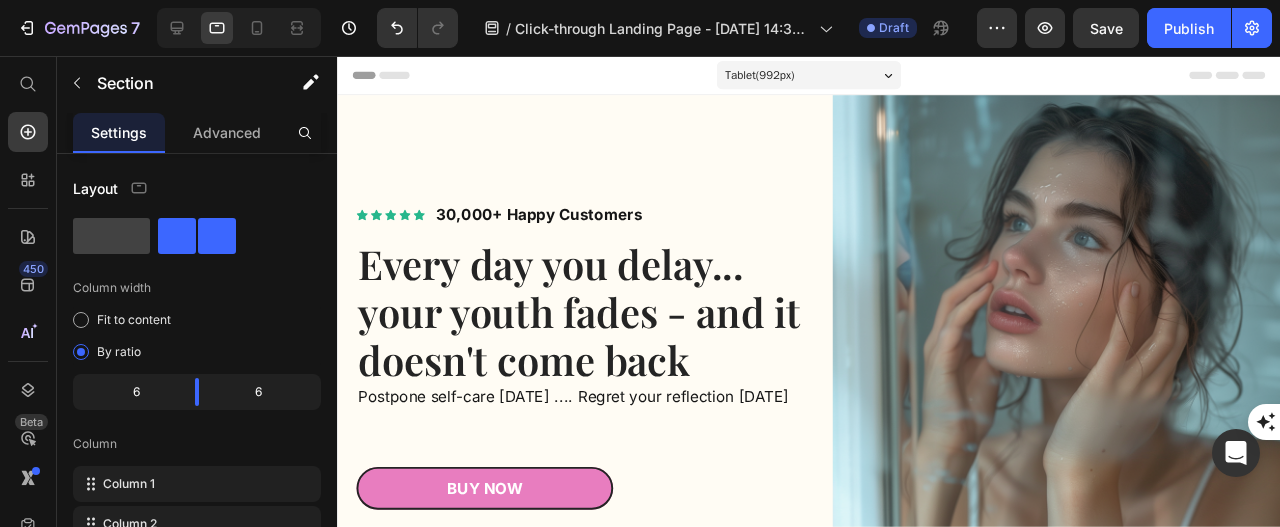 drag, startPoint x: 1431, startPoint y: 78, endPoint x: 493, endPoint y: 138, distance: 939.917 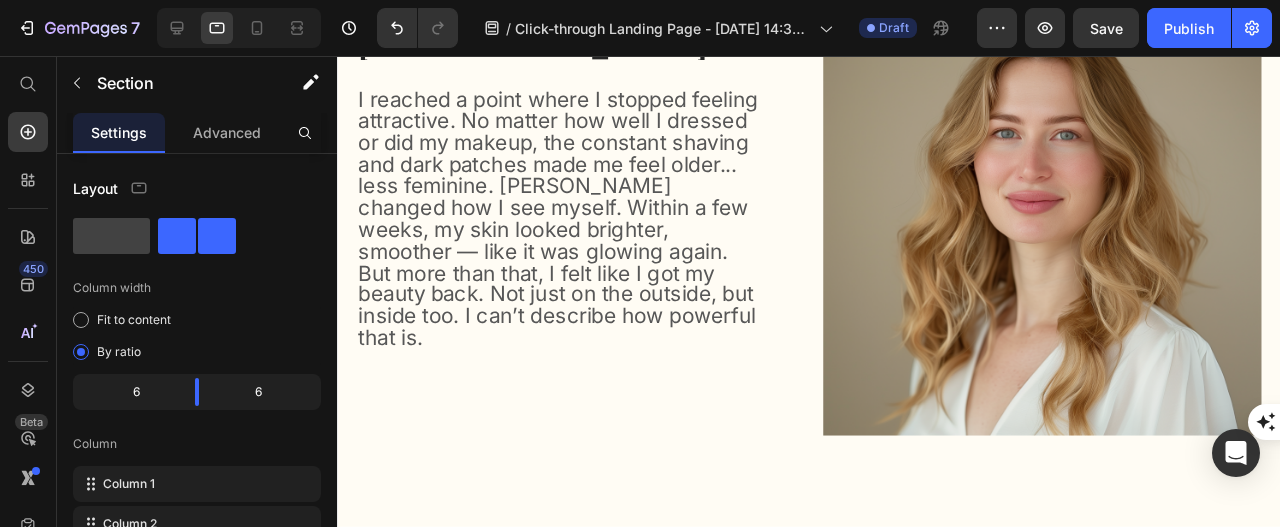 scroll, scrollTop: 5174, scrollLeft: 0, axis: vertical 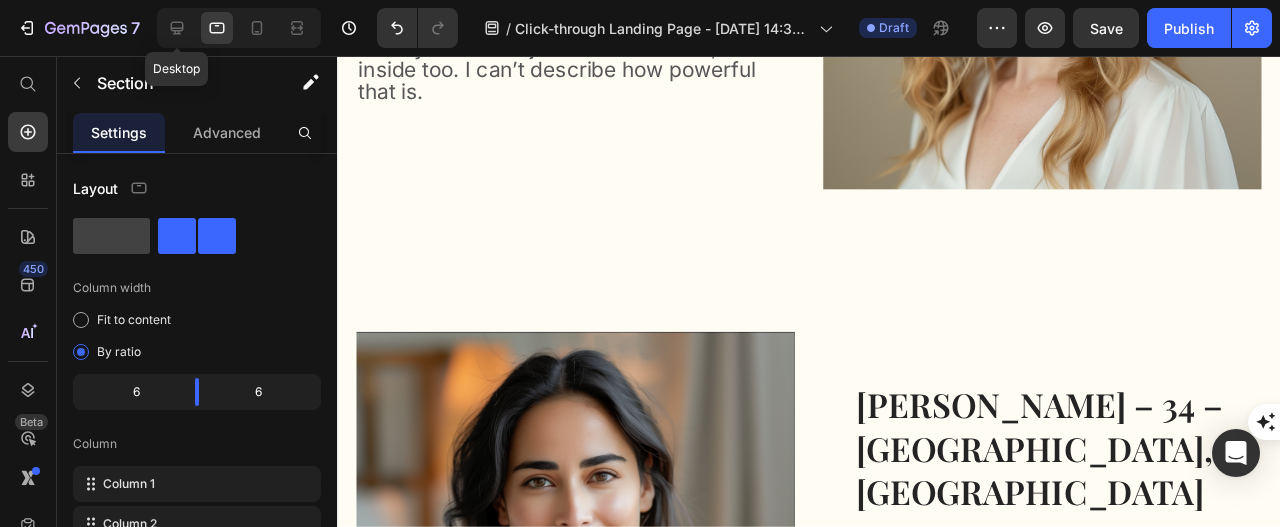 click 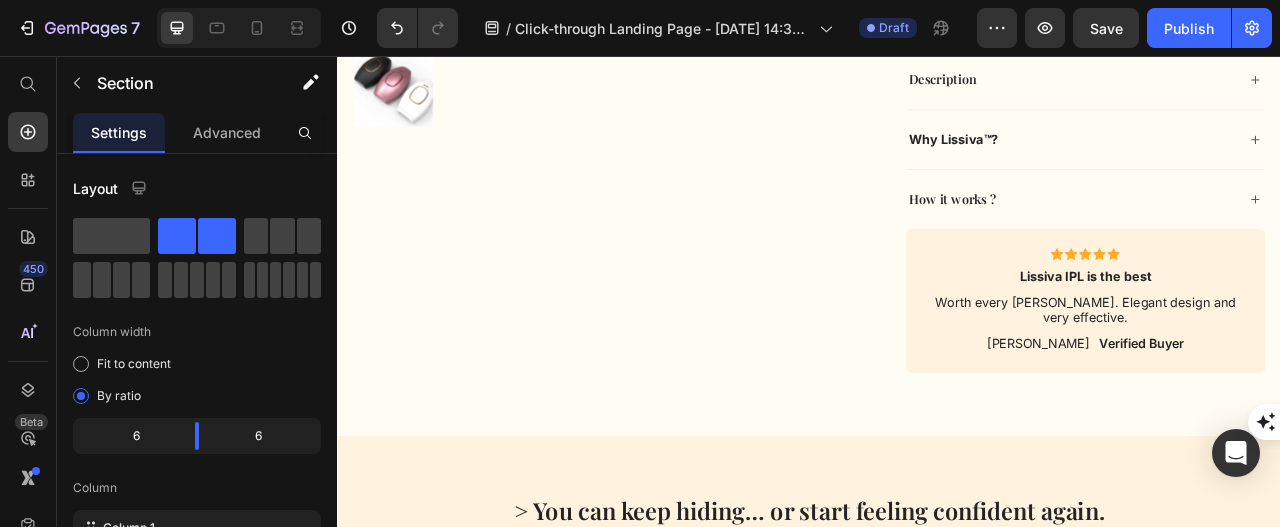 scroll, scrollTop: 10219, scrollLeft: 0, axis: vertical 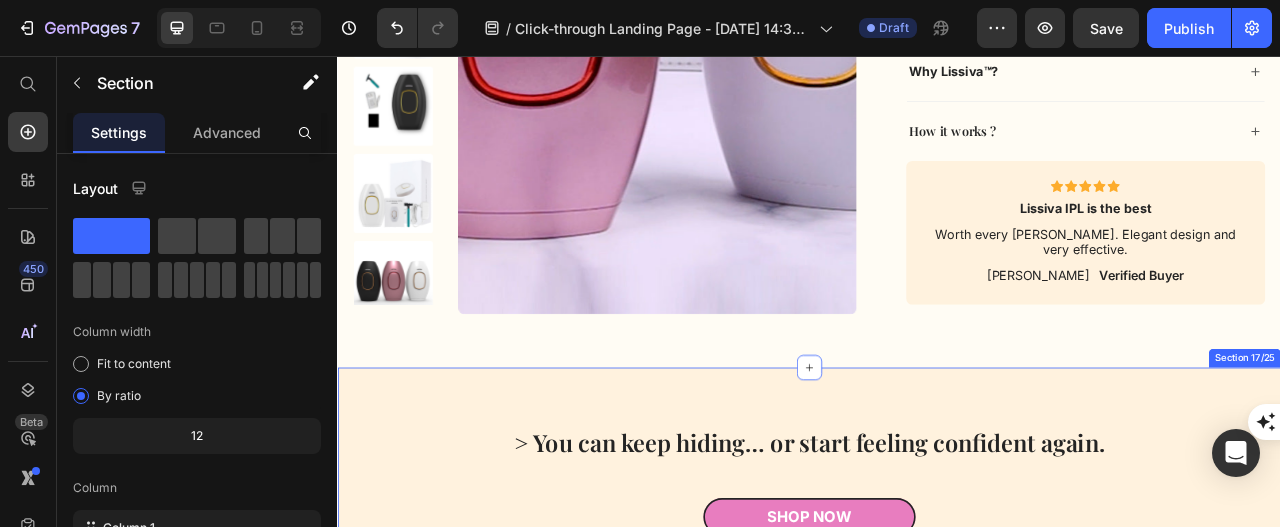 click on "> You can keep hiding… or start feeling confident again. Text Block Shop Now Button Row Section 17/25" at bounding box center [937, 599] 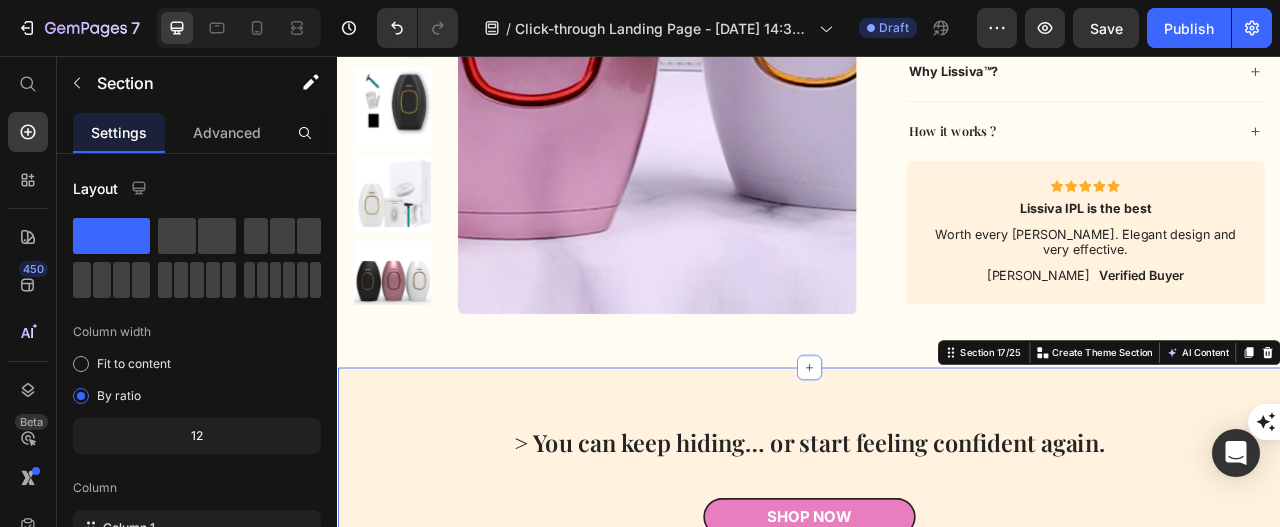 scroll, scrollTop: 376, scrollLeft: 0, axis: vertical 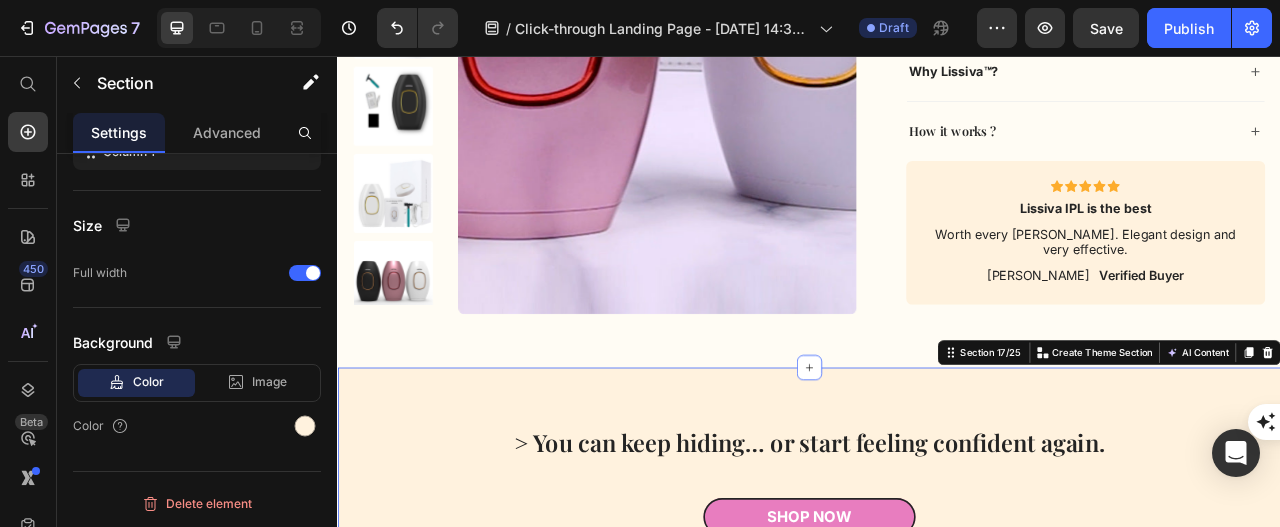 click at bounding box center (305, 426) 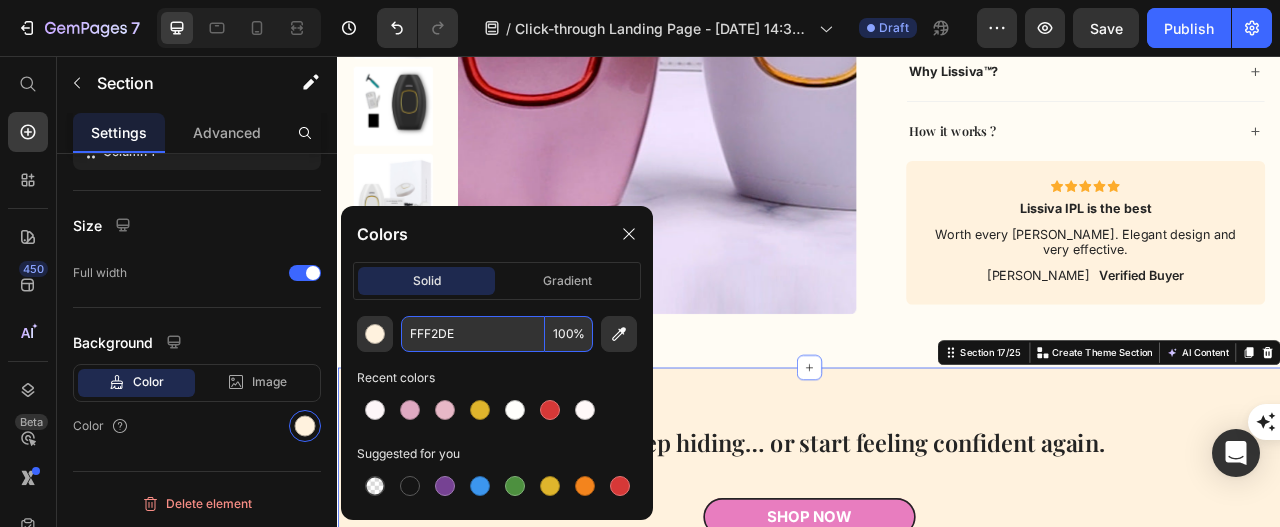 click on "FFF2DE" at bounding box center (473, 334) 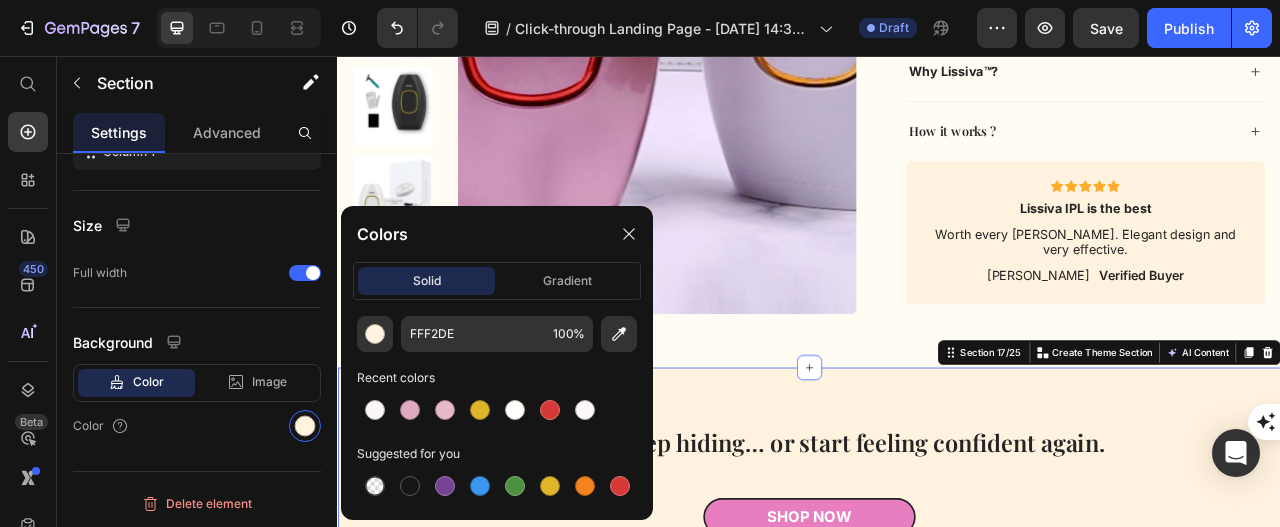 click at bounding box center [375, 410] 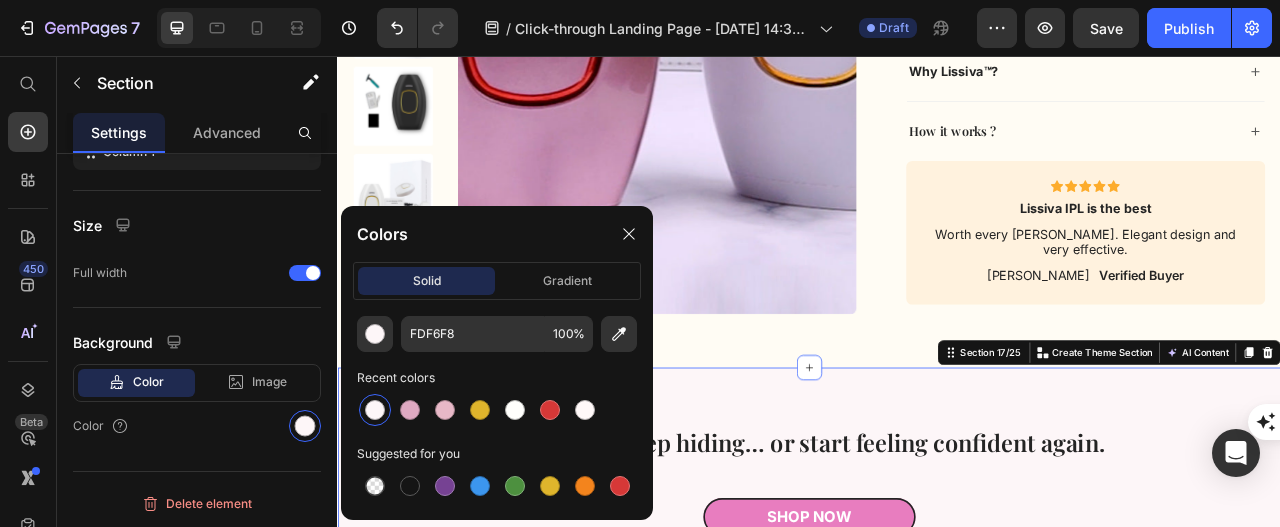 scroll, scrollTop: 376, scrollLeft: 0, axis: vertical 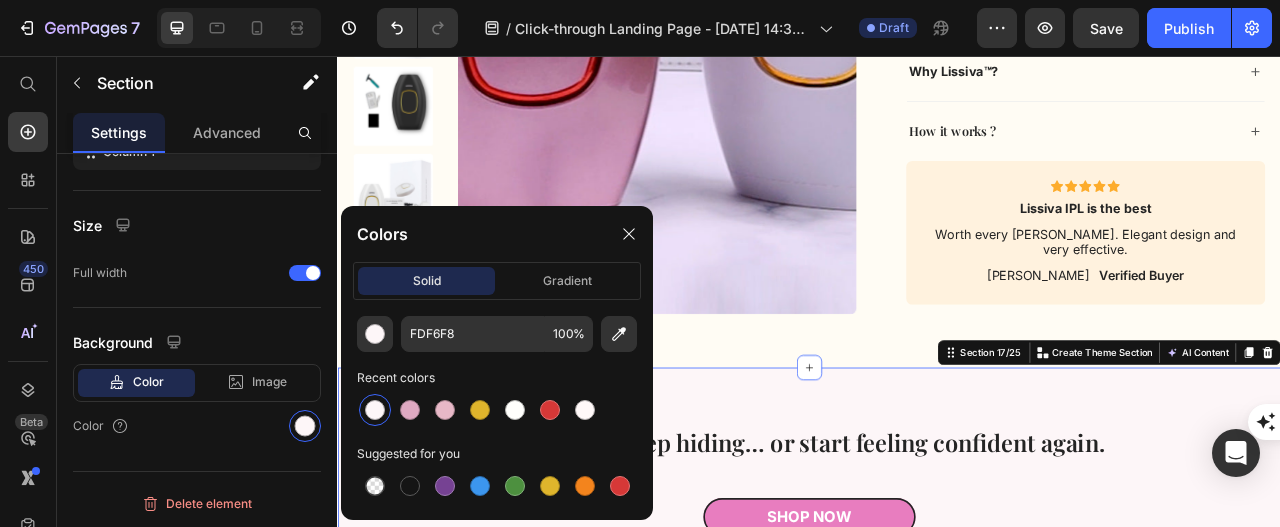 click 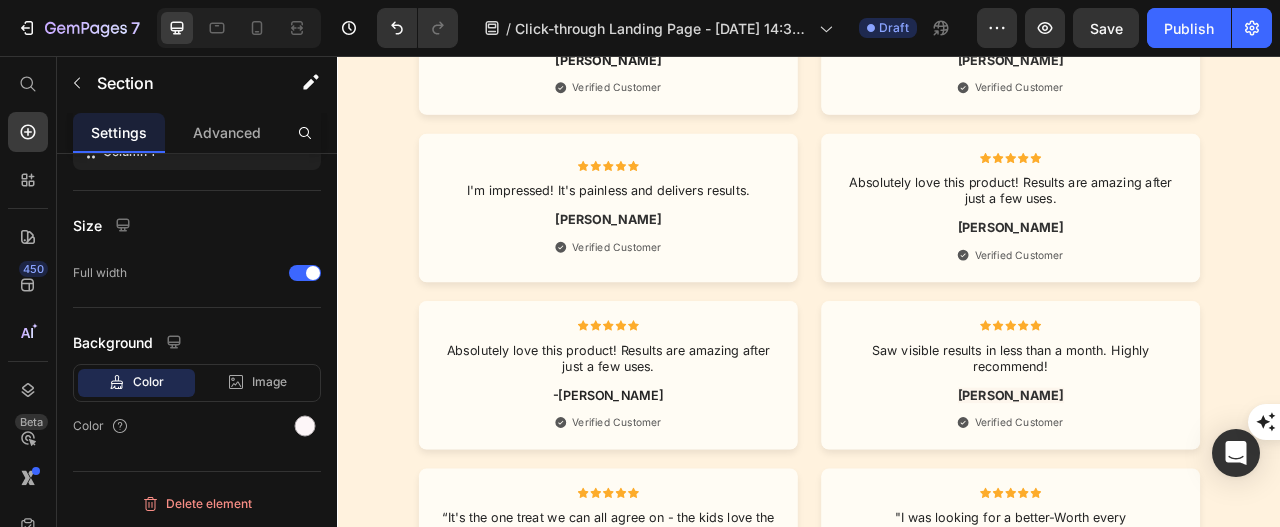 scroll, scrollTop: 10989, scrollLeft: 0, axis: vertical 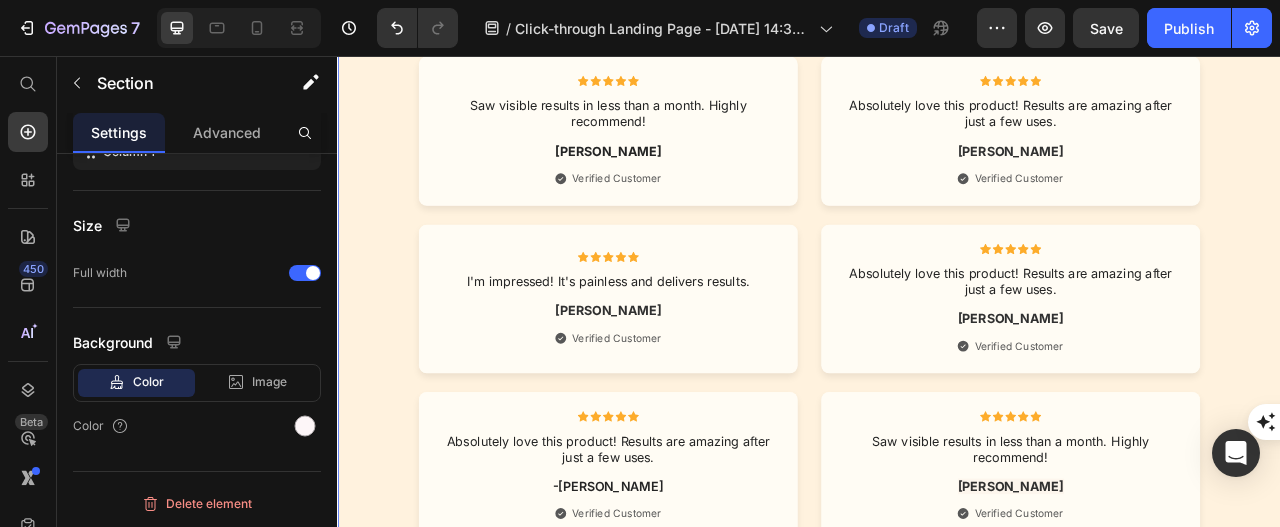 click on "Icon Icon Icon Icon Icon Icon List Saw visible results in less than a month. Highly recommend! Text Block [PERSON_NAME] Text Block
Icon Verified Customer Text Block Row Hero Banner Icon Icon Icon Icon Icon Icon List Absolutely love this product! Results are amazing after just a few uses. Text Block [PERSON_NAME] Text Block
Icon Verified Customer Text Block Row Hero Banner Row Icon Icon Icon Icon Icon Icon List I'm impressed! It's painless and delivers results. Text Block [PERSON_NAME] Text Block
Icon Verified Customer Text Block Row Hero Banner Icon Icon Icon Icon Icon Icon List Absolutely love this product! Results are amazing after just a few uses. Text Block [PERSON_NAME] Text Block
Icon Verified Customer Text Block Row Hero Banner Row Icon Icon Icon Icon Icon Icon List Absolutely love this product! Results are amazing after just a few uses. Text Block -[PERSON_NAME] Text Block
Icon Verified Customer Text Block Row Hero Banner Icon Icon Icon Icon Icon [PERSON_NAME]" at bounding box center [937, 577] 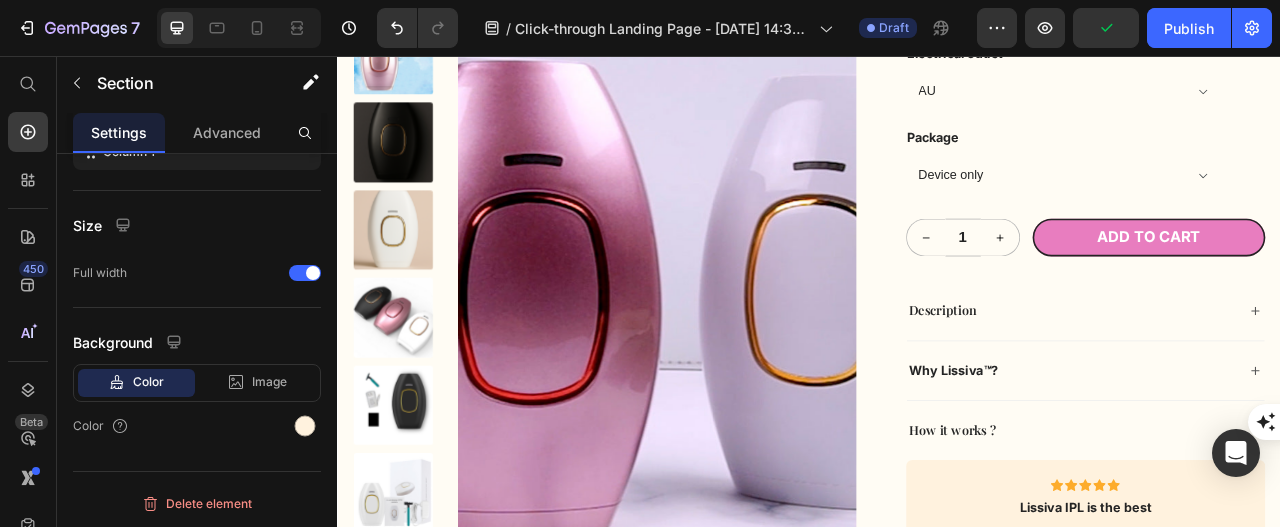 scroll, scrollTop: 10035, scrollLeft: 0, axis: vertical 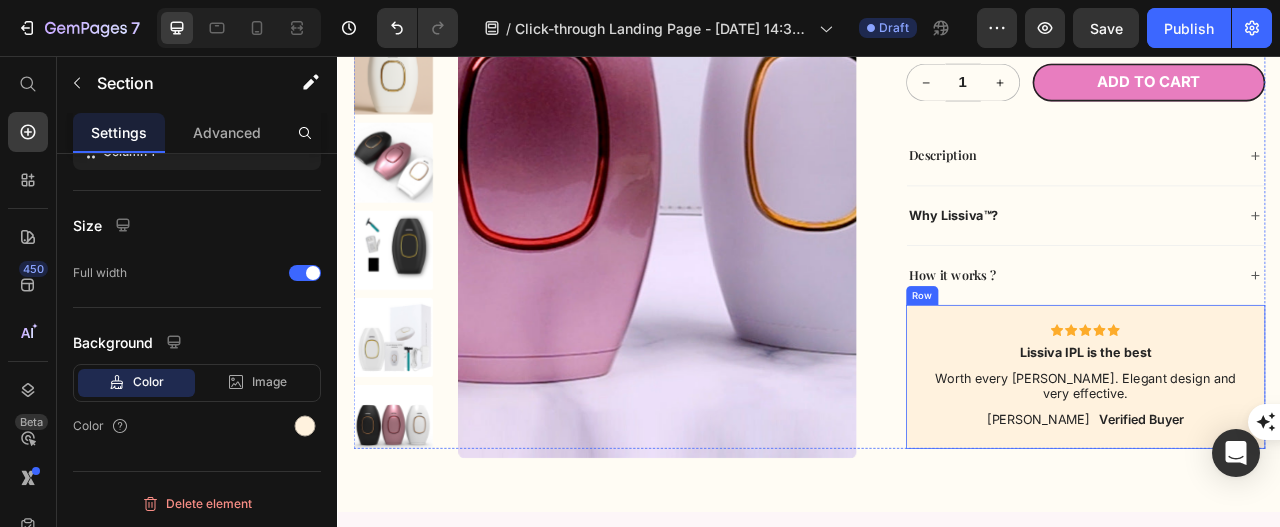 click on "Icon Icon Icon Icon Icon Icon List Lissiva IPL is the best Text Block Worth every [PERSON_NAME]. Elegant design and very effective. Text Block [PERSON_NAME] Text Block Verified Buyer Text Block Row Row" at bounding box center [1289, 464] 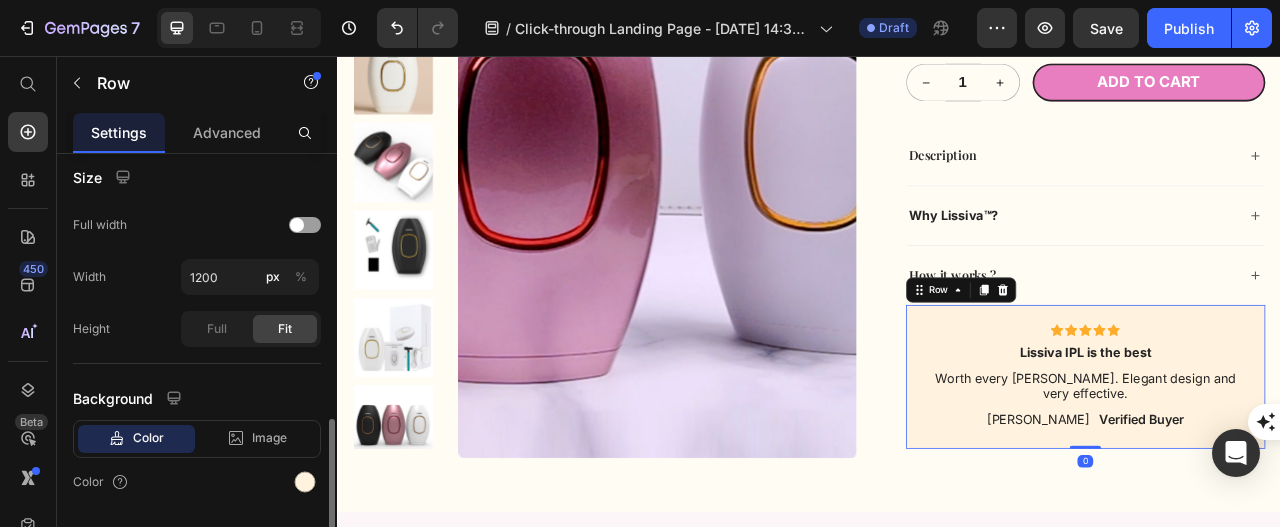 scroll, scrollTop: 480, scrollLeft: 0, axis: vertical 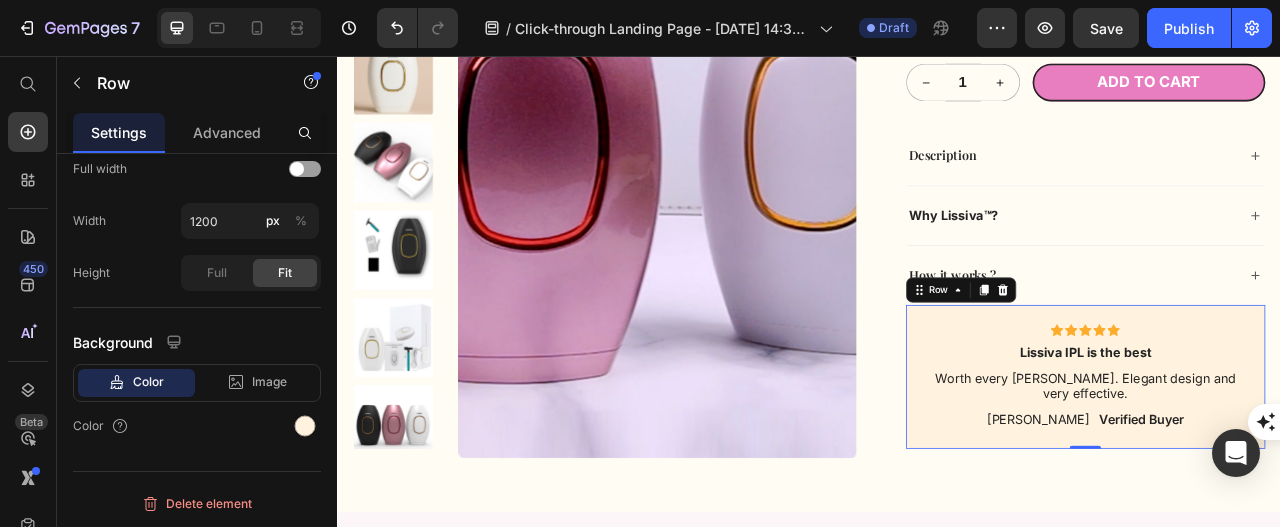 click at bounding box center [305, 426] 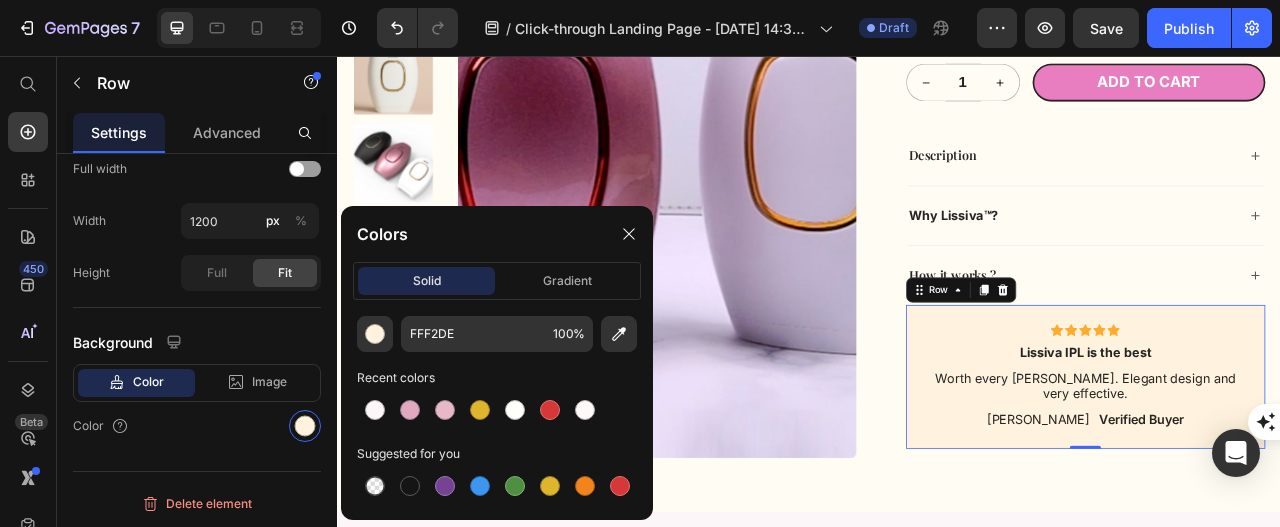click at bounding box center (375, 410) 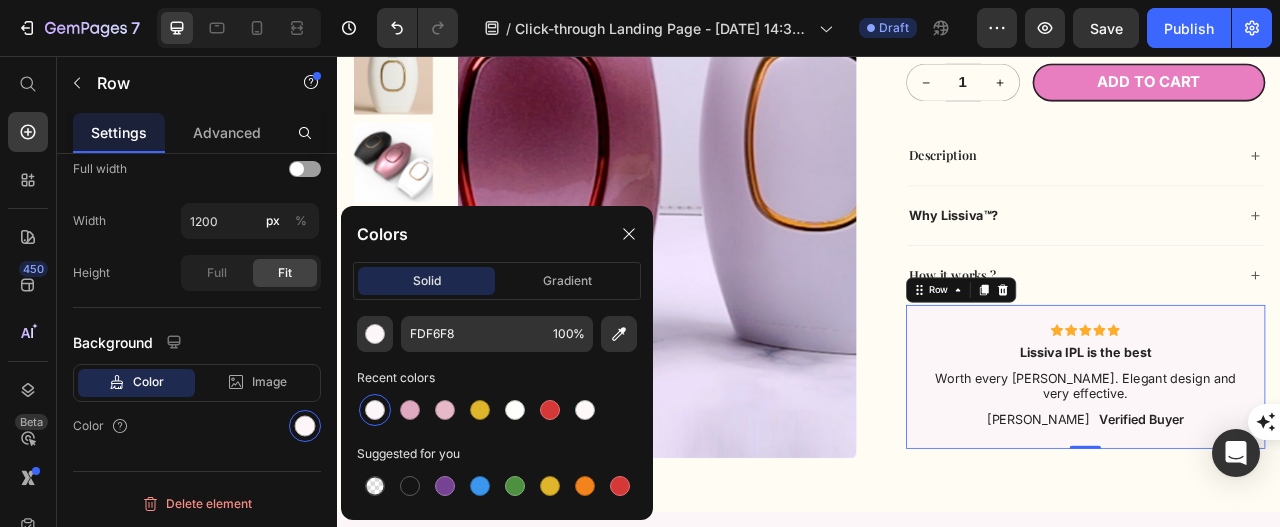 scroll, scrollTop: 480, scrollLeft: 0, axis: vertical 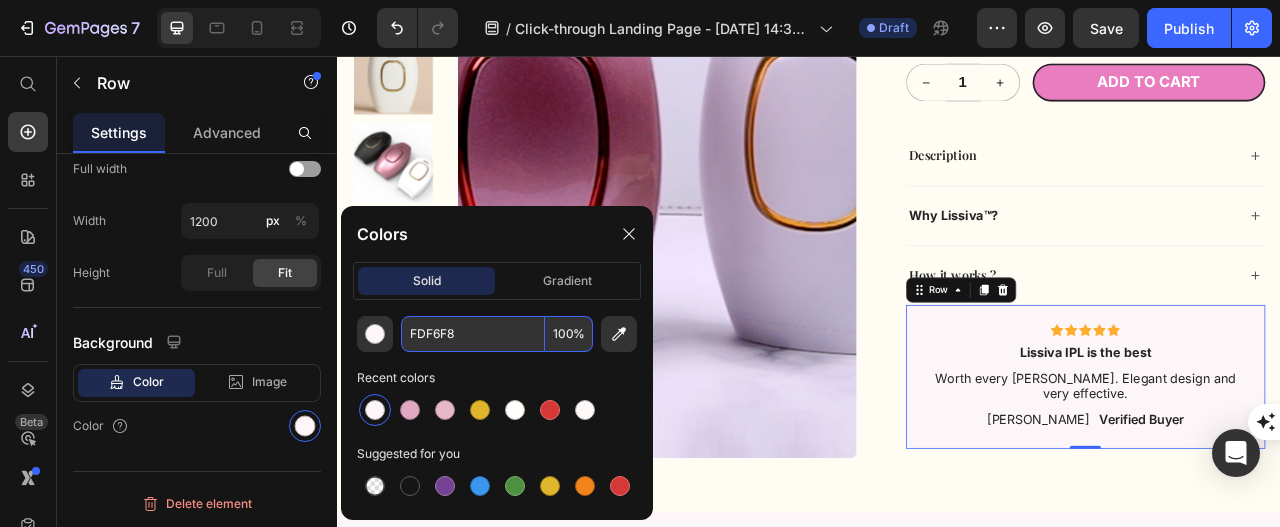 click on "FDF6F8" at bounding box center (473, 334) 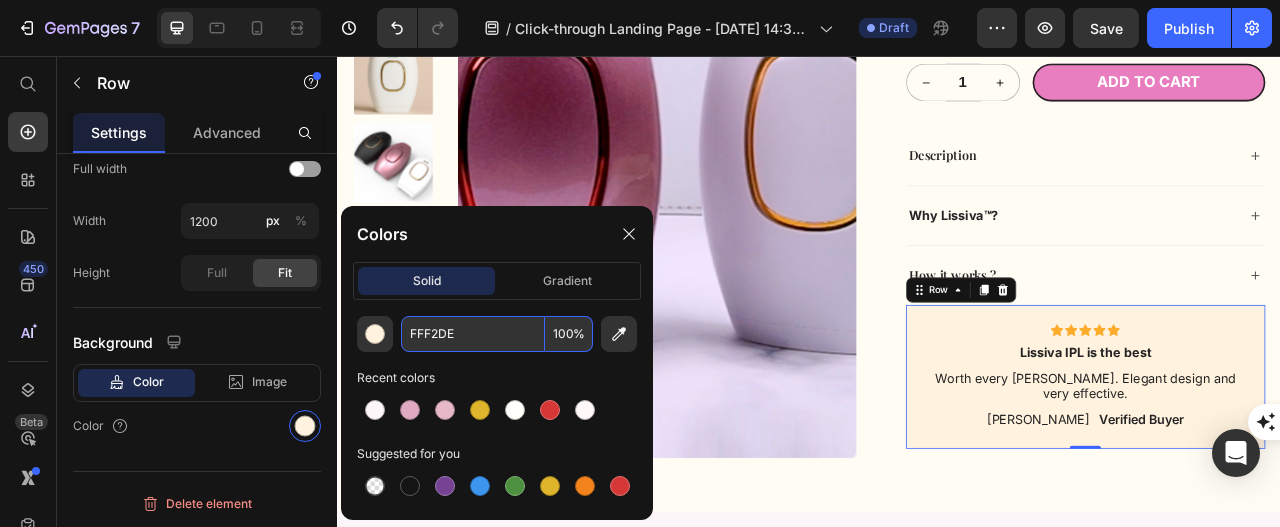 type on "FFF2DE" 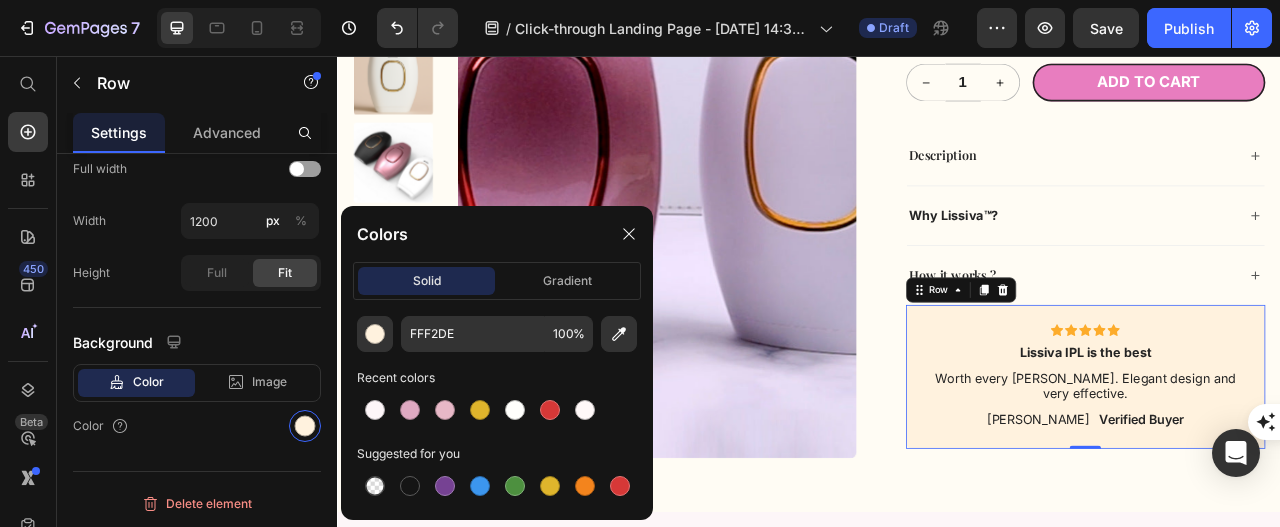 click at bounding box center (629, 234) 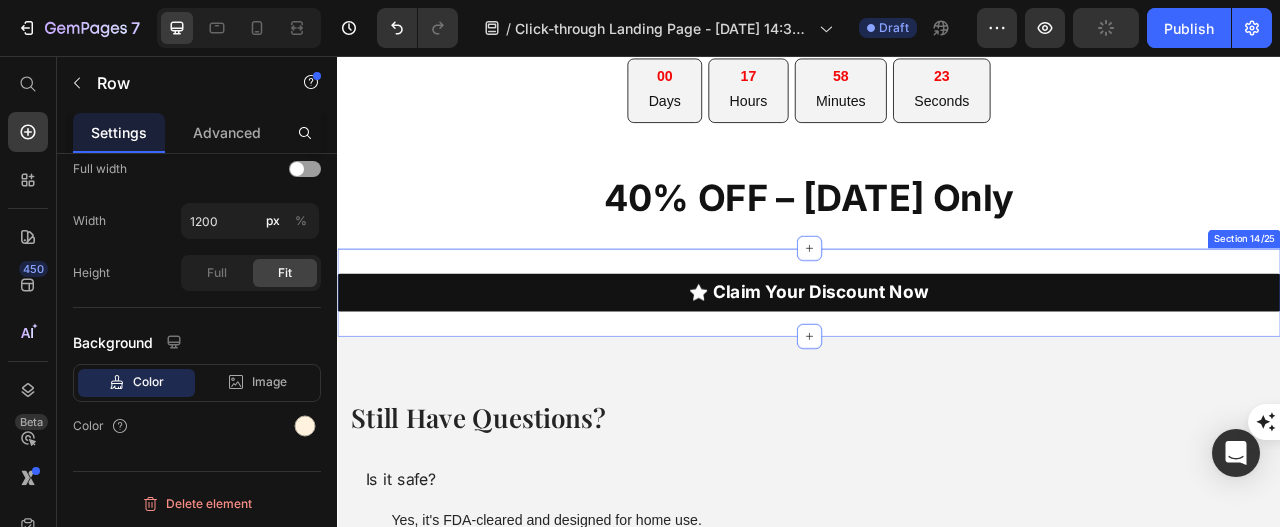 scroll, scrollTop: 8302, scrollLeft: 0, axis: vertical 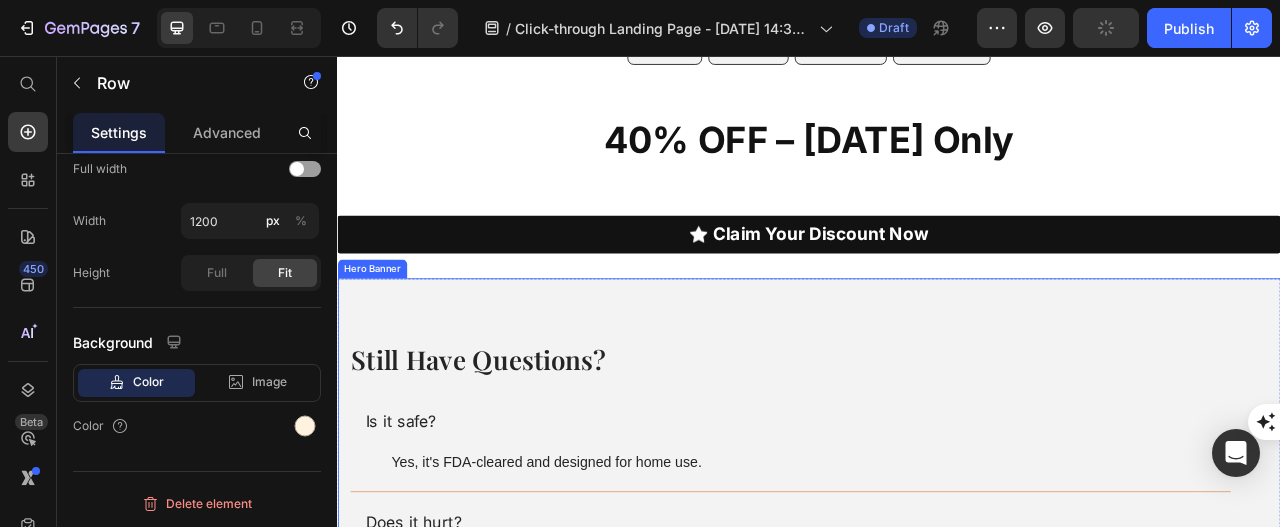 click on "Still Have Questions? Heading
Is it safe? Yes, it's FDA-cleared and designed for home use. Text Block
Does it hurt?
How long to see results?
Will it work on dark skin or light hair?
What if I don’t like it? Accordion Row" at bounding box center (937, 671) 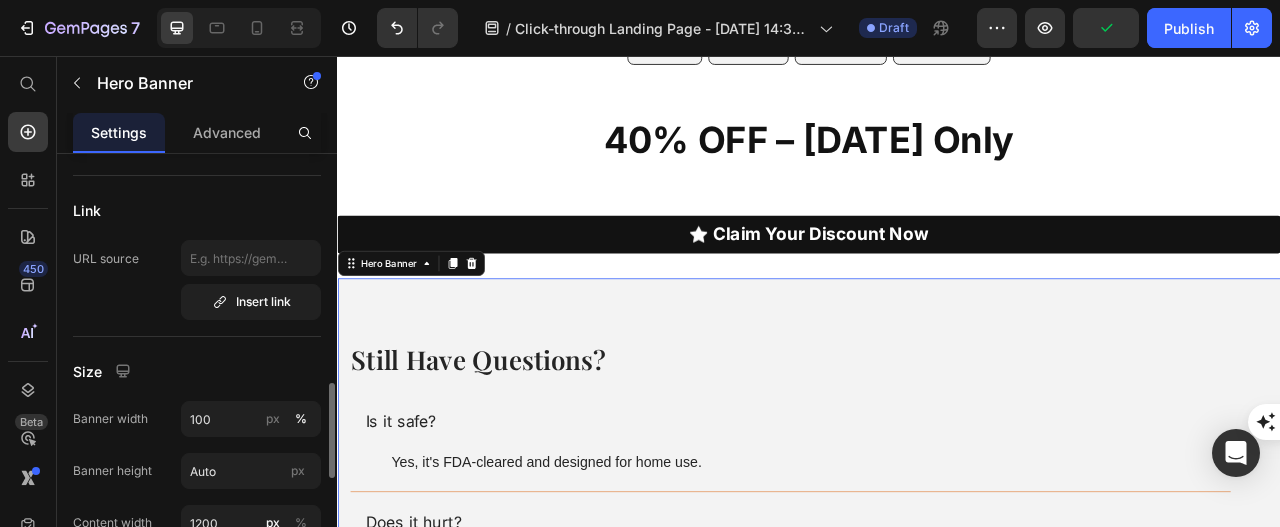 scroll, scrollTop: 748, scrollLeft: 0, axis: vertical 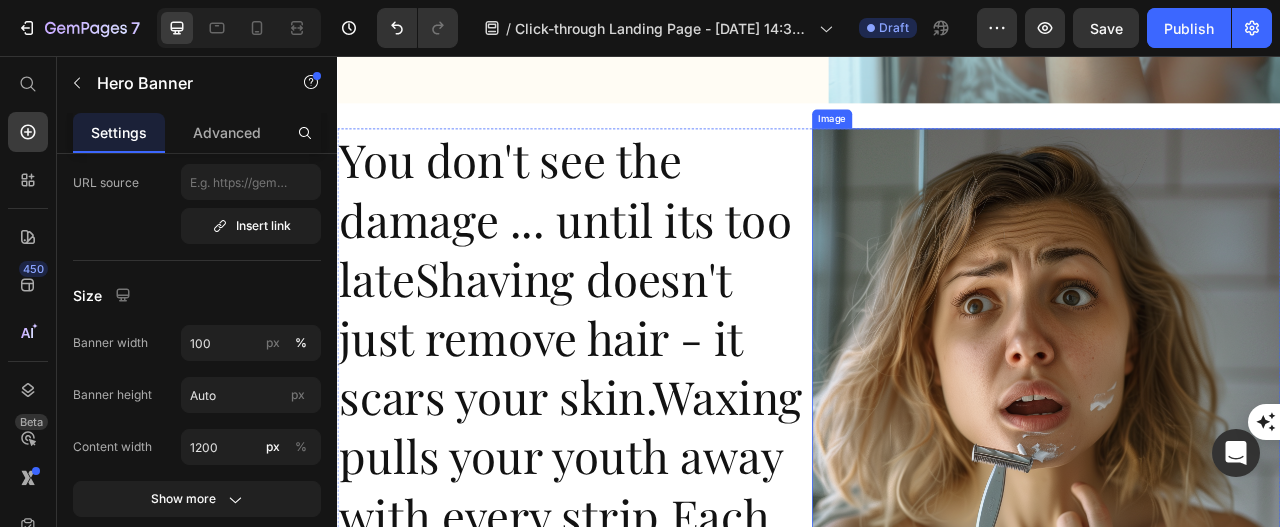 click at bounding box center [1239, 543] 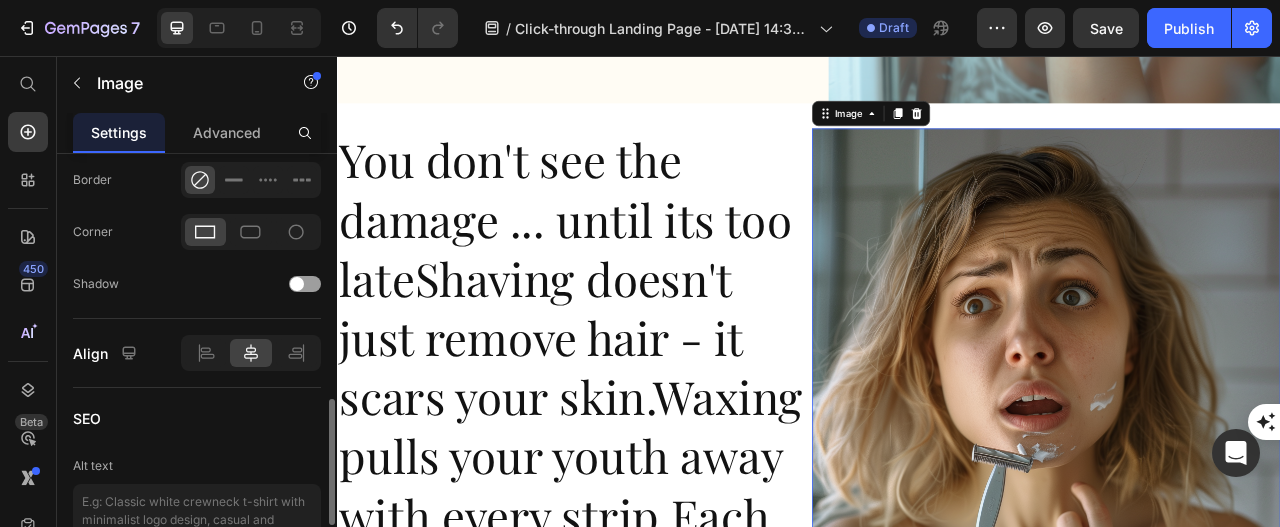 scroll, scrollTop: 834, scrollLeft: 0, axis: vertical 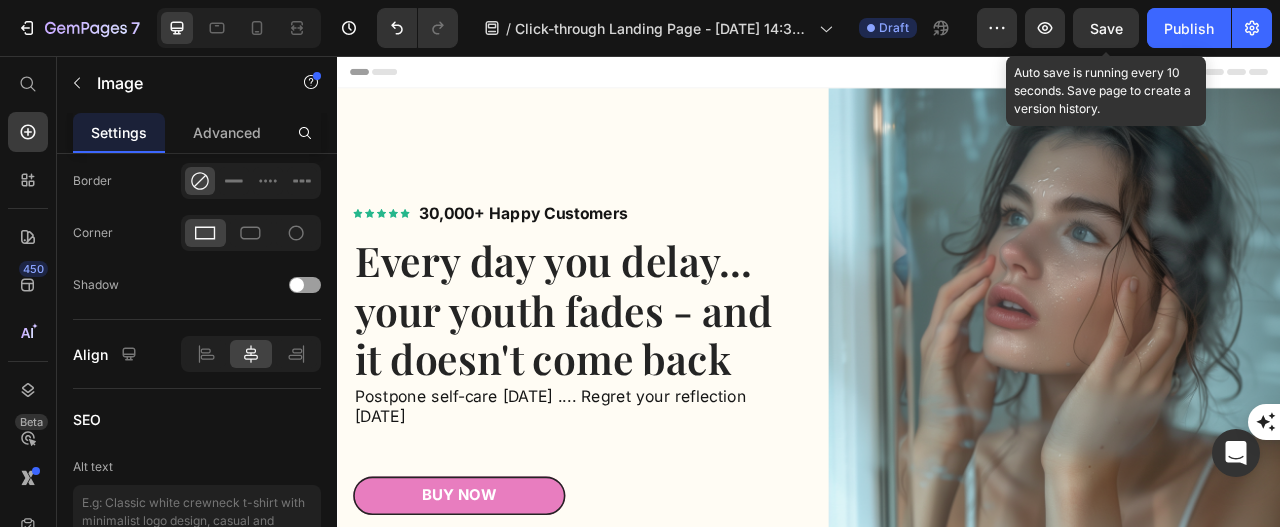 click on "Save" at bounding box center [1106, 28] 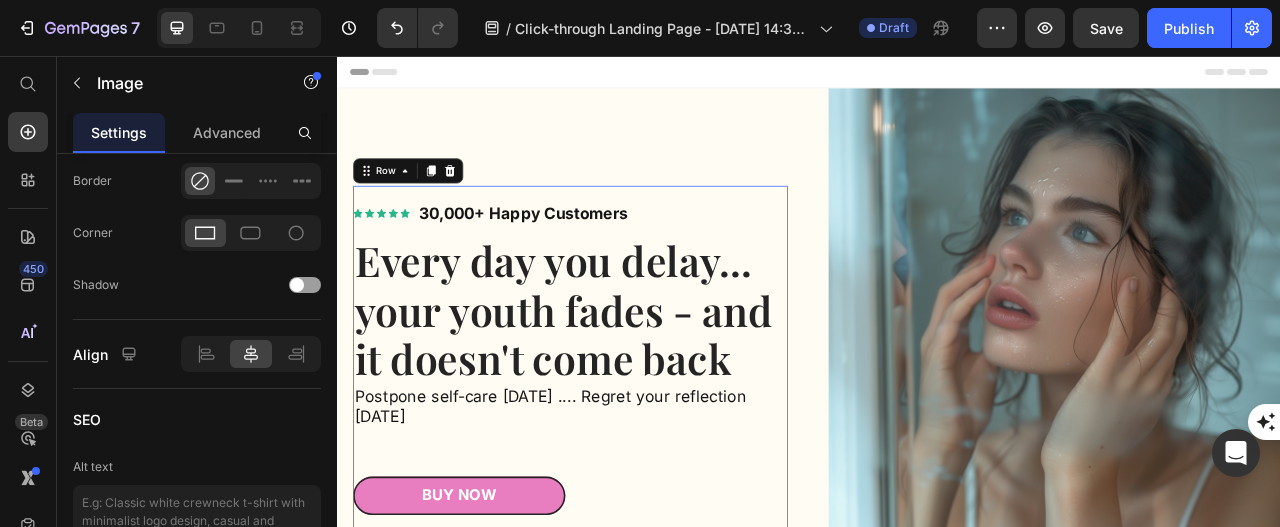 click on "Icon Icon Icon Icon Icon Icon List 30,000+ Happy Customers Text Block Row Every day you delay... your youth fades - and it doesn't come back Heading Postpone self-care [DATE] .... Regret your reflection [DATE] Text Block Buy Now Button Shop Now Button Row   0" at bounding box center [633, 478] 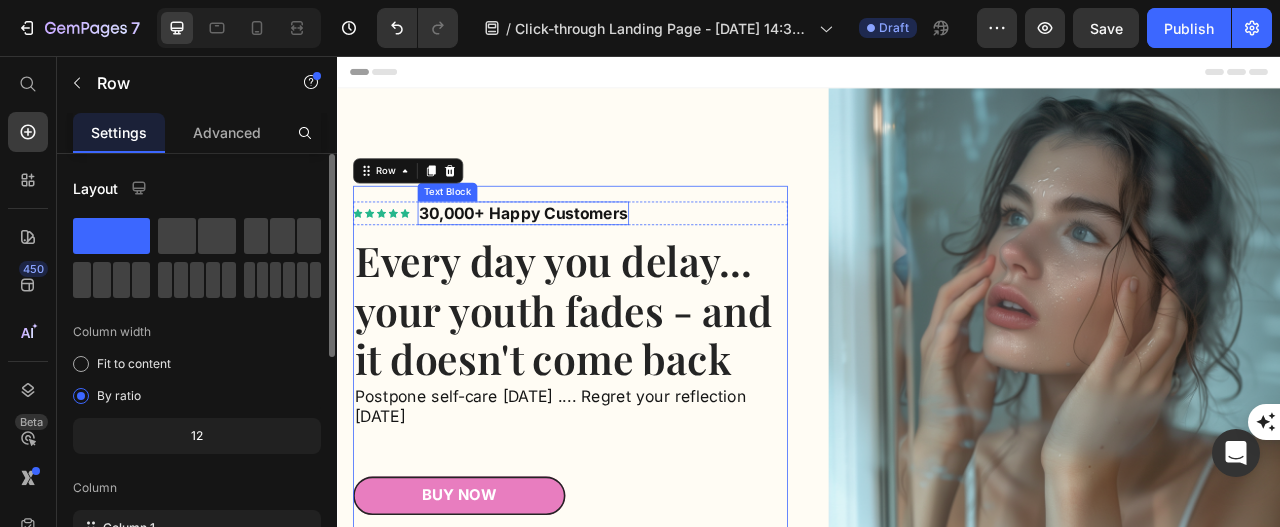 click on "30,000+ Happy Customers" at bounding box center (573, 256) 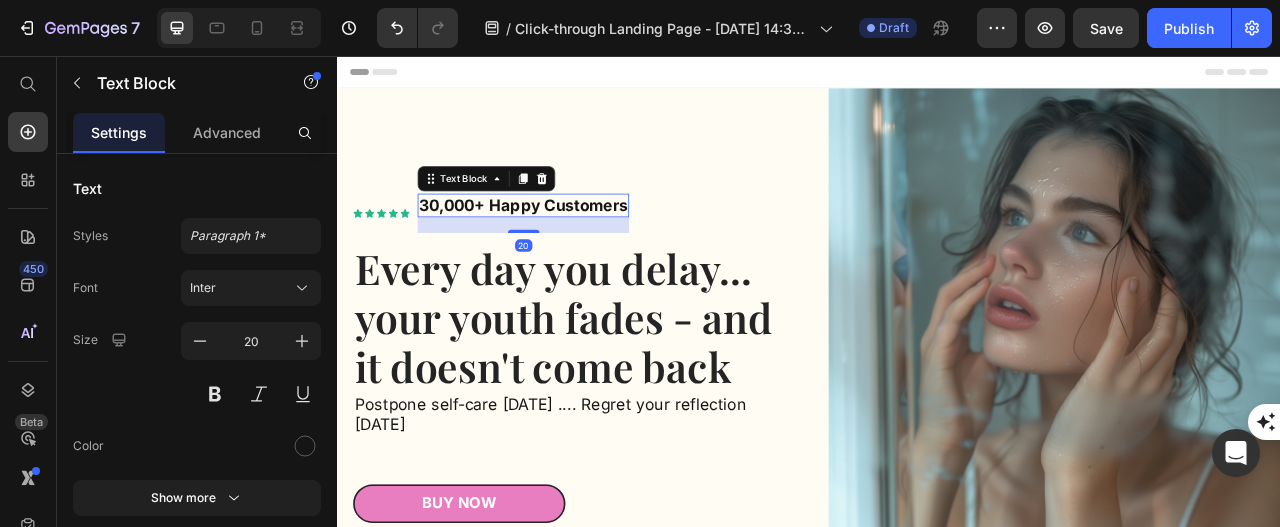 drag, startPoint x: 571, startPoint y: 264, endPoint x: 571, endPoint y: 283, distance: 19 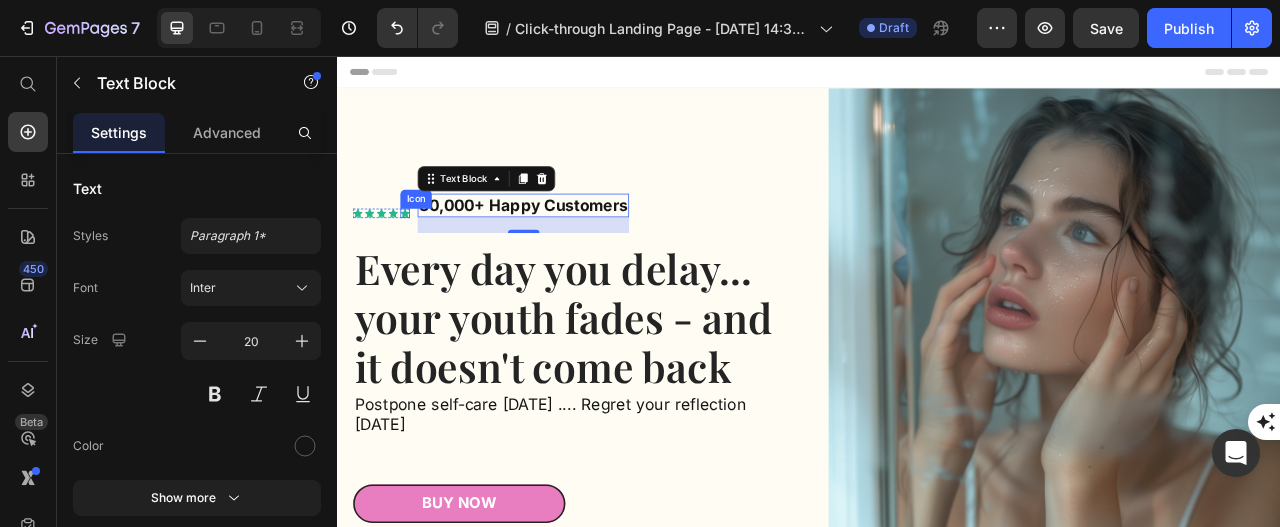 click 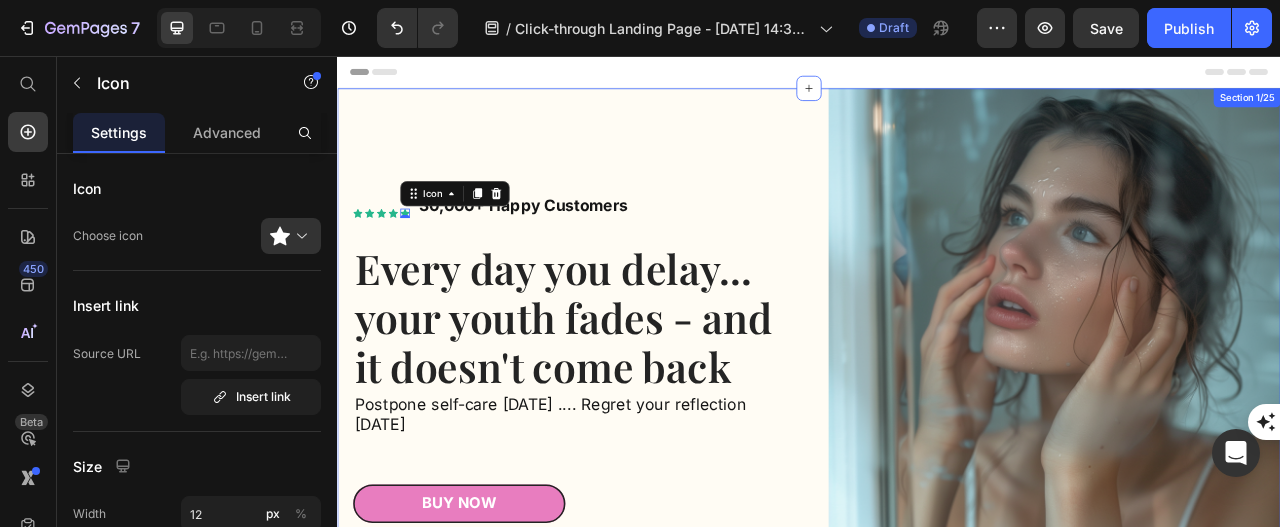 click on "Icon Icon Icon Icon Icon   0 Icon List 30,000+ Happy Customers Text Block Row Every day you delay... your youth fades - and it doesn't come back Heading Postpone self-care [DATE] .... Regret your reflection [DATE] Text Block Buy Now Button Shop Now Button Row Image Section 1/25" at bounding box center [937, 478] 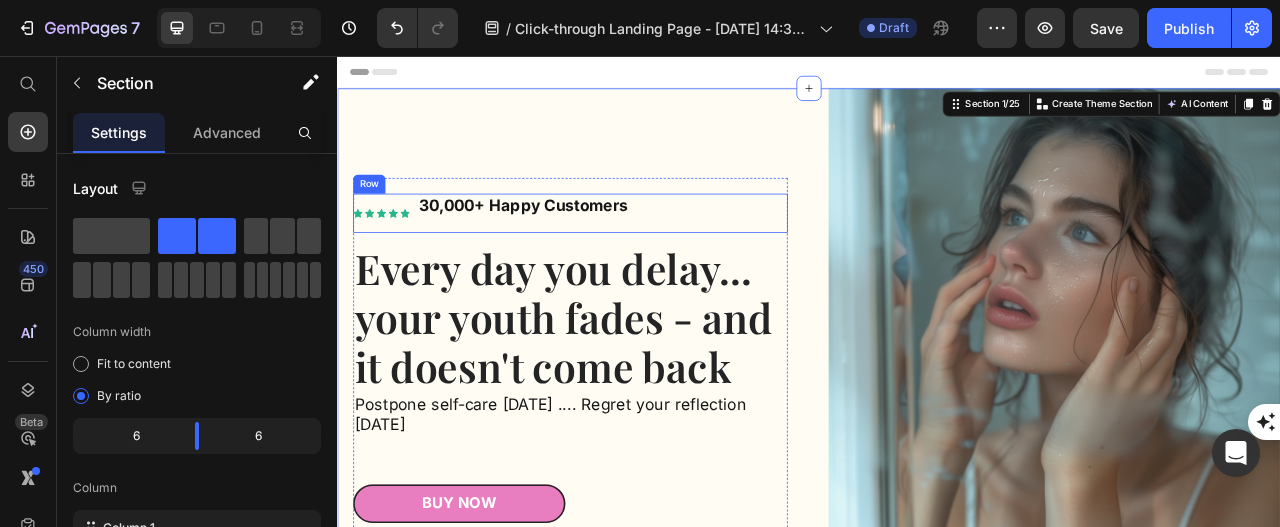 click on "Icon Icon Icon Icon Icon Icon List" at bounding box center [393, 256] 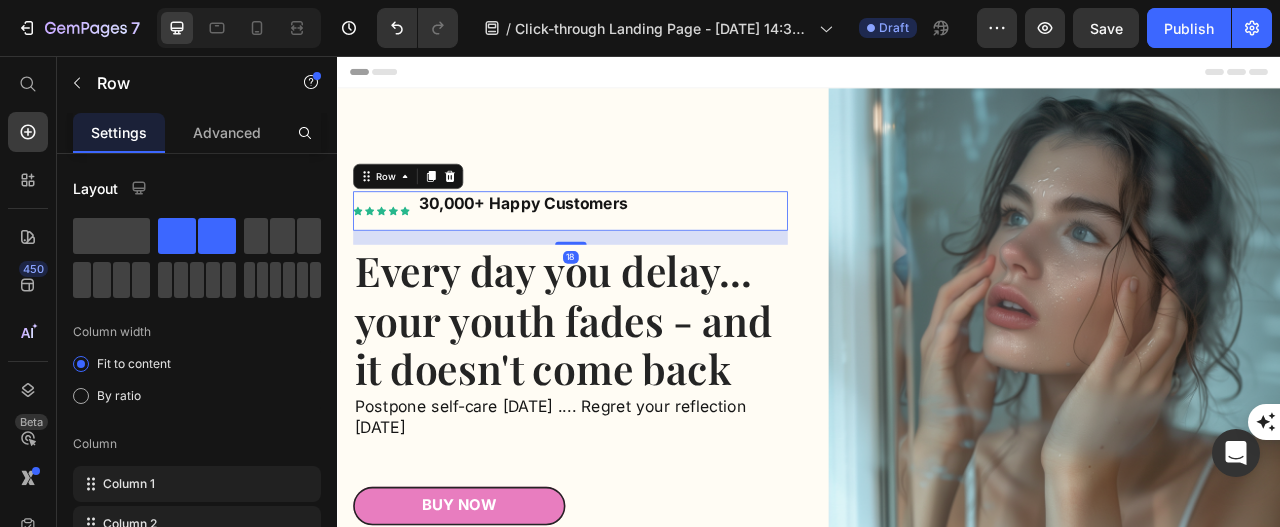 click on "Icon Icon Icon Icon Icon Icon List 30,000+ Happy Customers Text Block Row   18 Every day you delay... your youth fades - and it doesn't come back Heading Postpone self-care [DATE] .... Regret your reflection [DATE] Text Block Buy Now Button Shop Now Button" at bounding box center (633, 478) 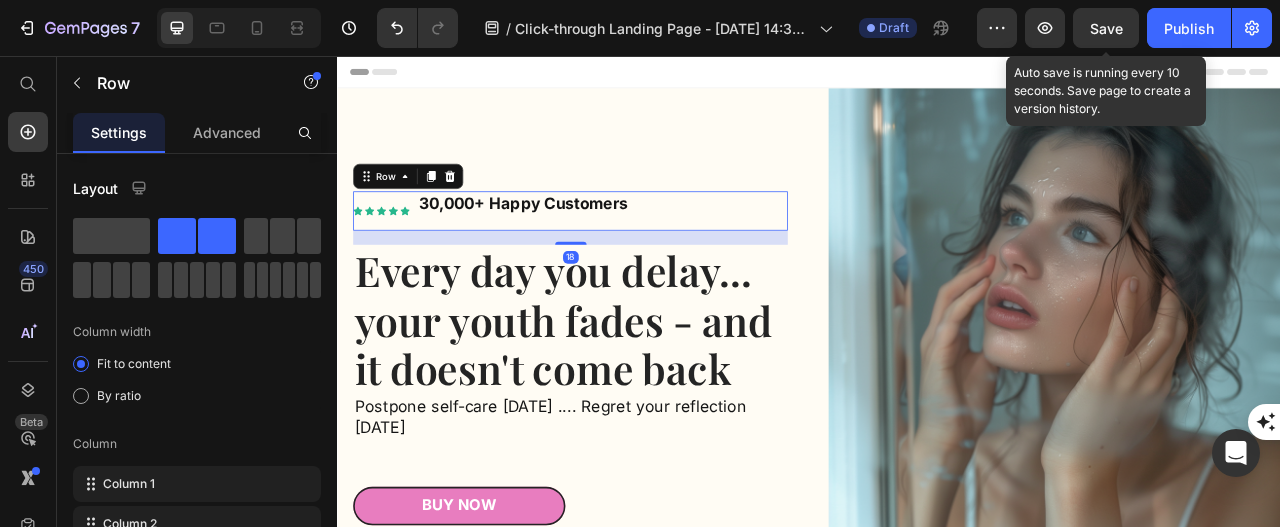 click on "Save" at bounding box center (1106, 28) 